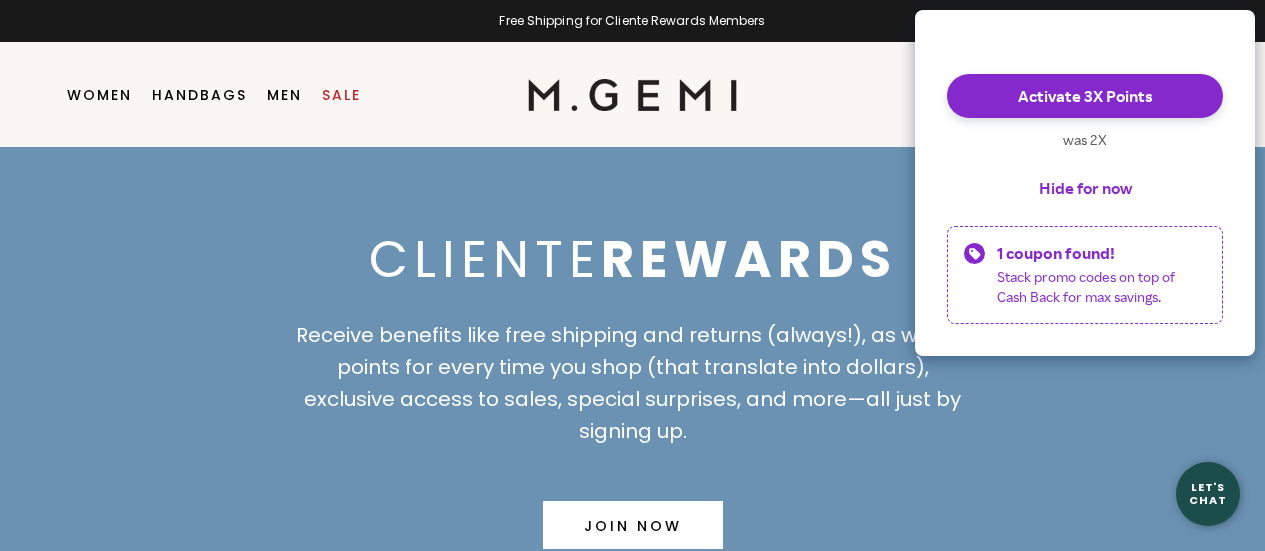 click on "Hide for now" at bounding box center (1085, 188) 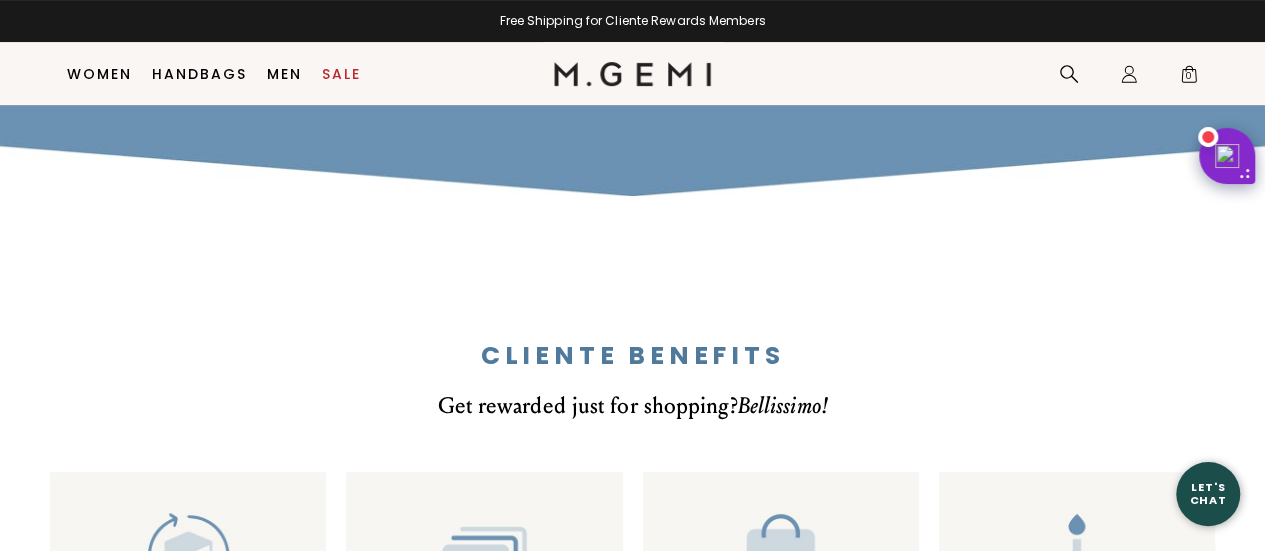scroll, scrollTop: 552, scrollLeft: 0, axis: vertical 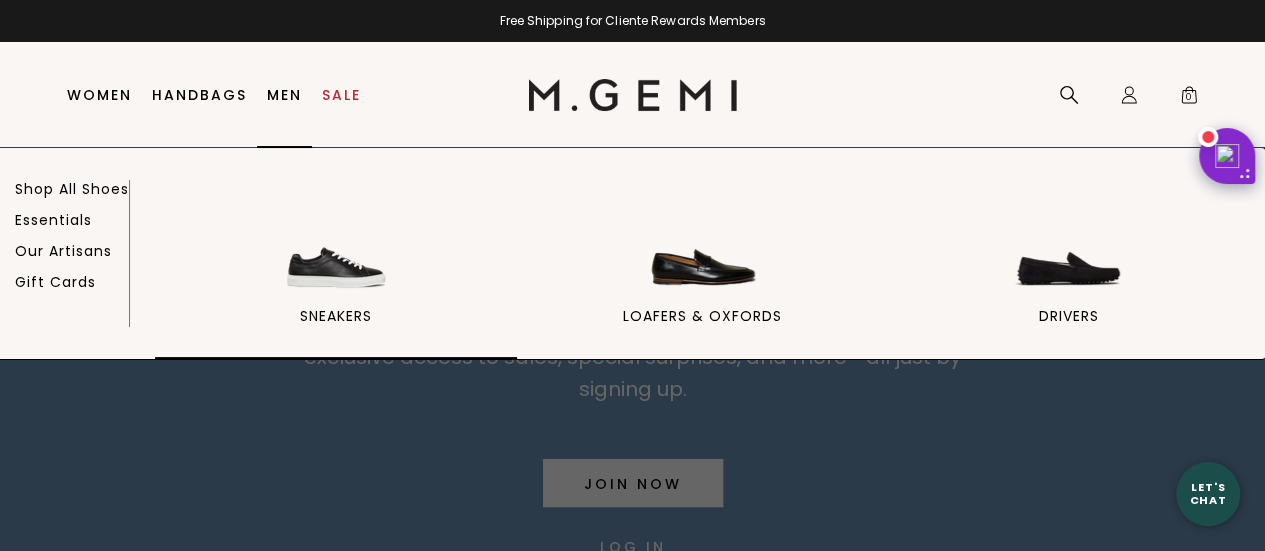 click on "sneakers" at bounding box center [336, 272] 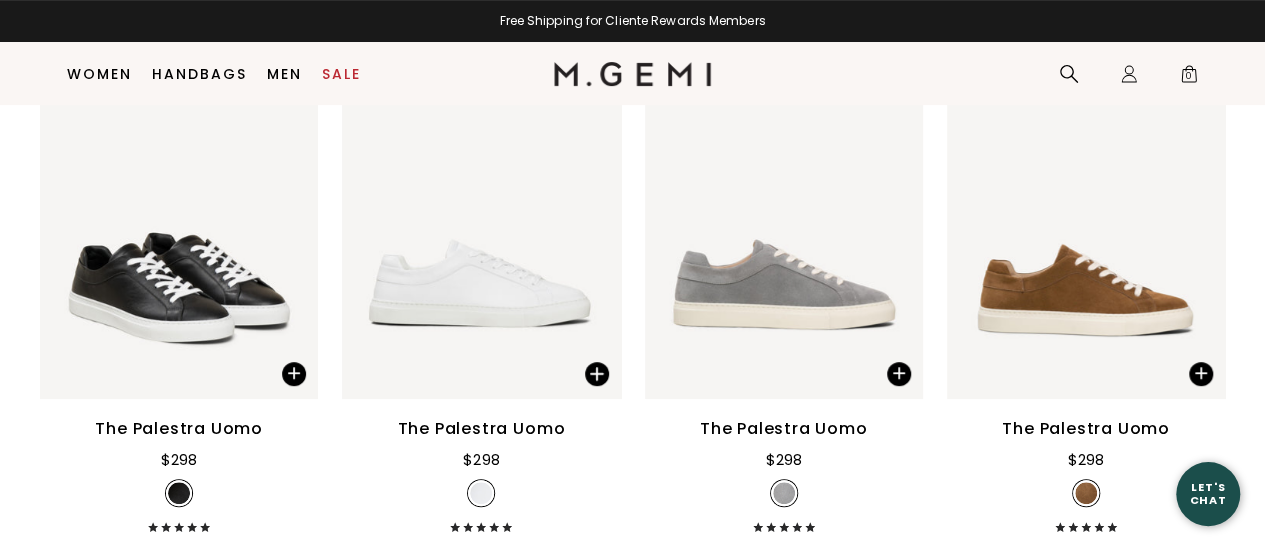 scroll, scrollTop: 858, scrollLeft: 0, axis: vertical 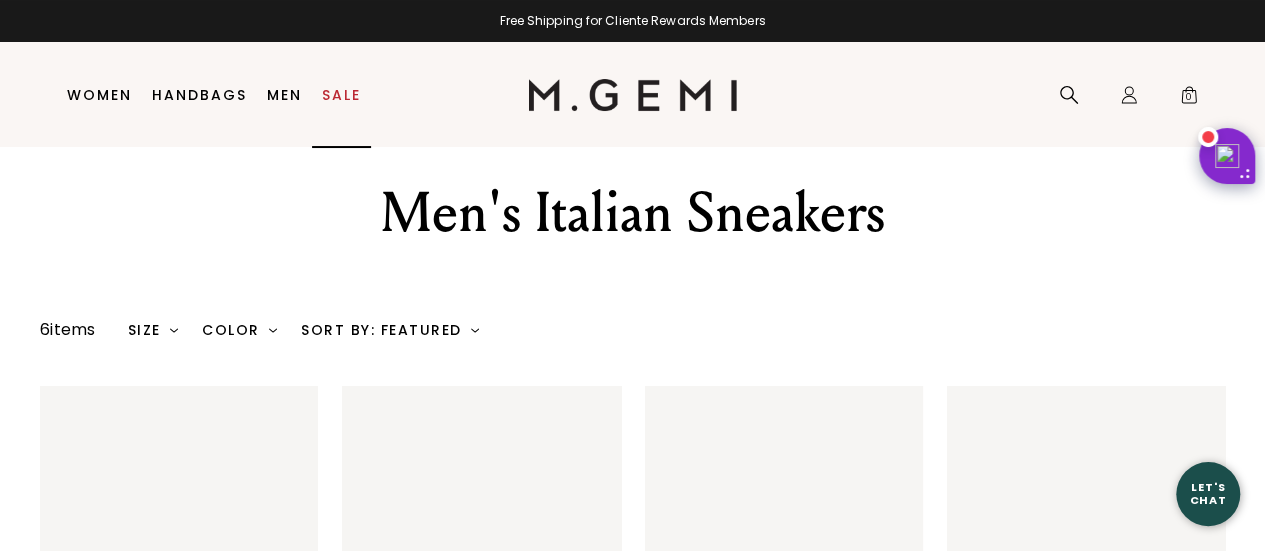 click on "Sale" at bounding box center (341, 95) 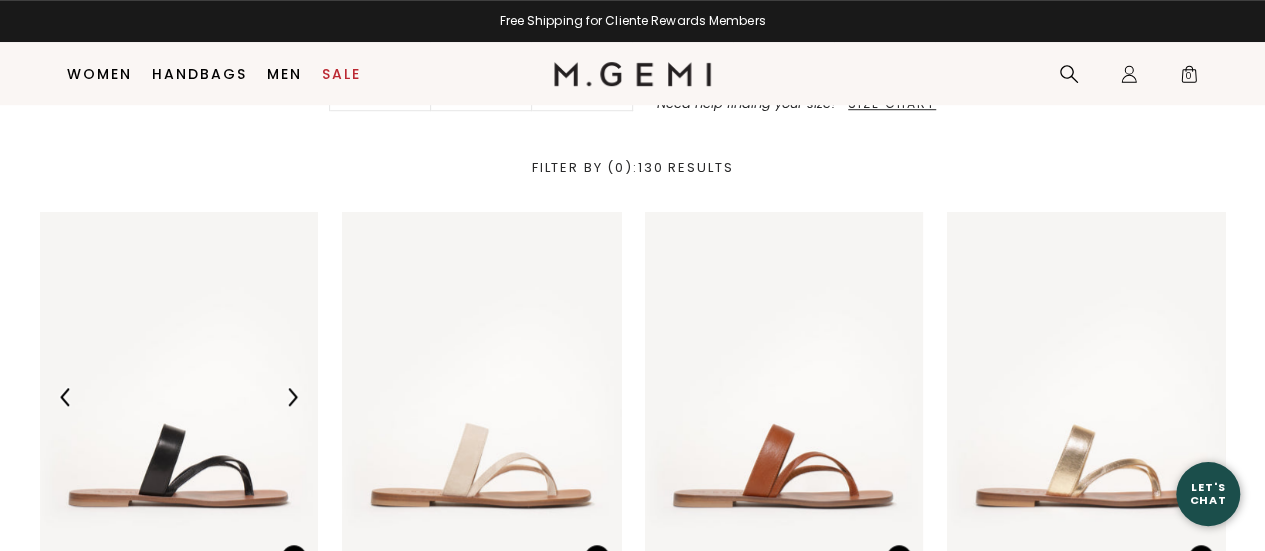 scroll, scrollTop: 672, scrollLeft: 0, axis: vertical 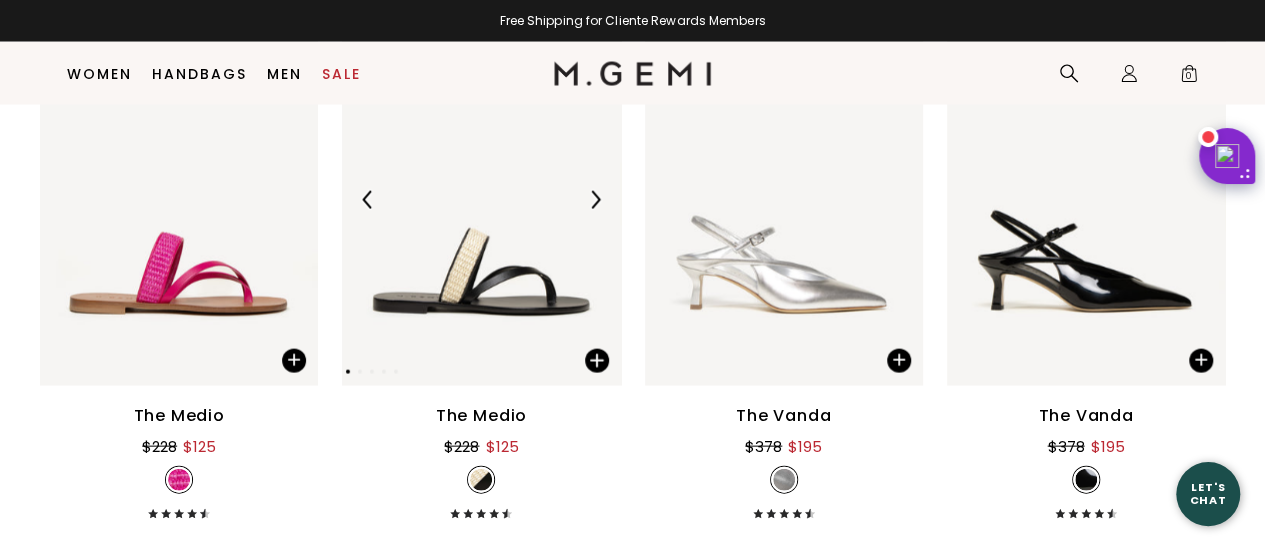 click at bounding box center (595, 200) 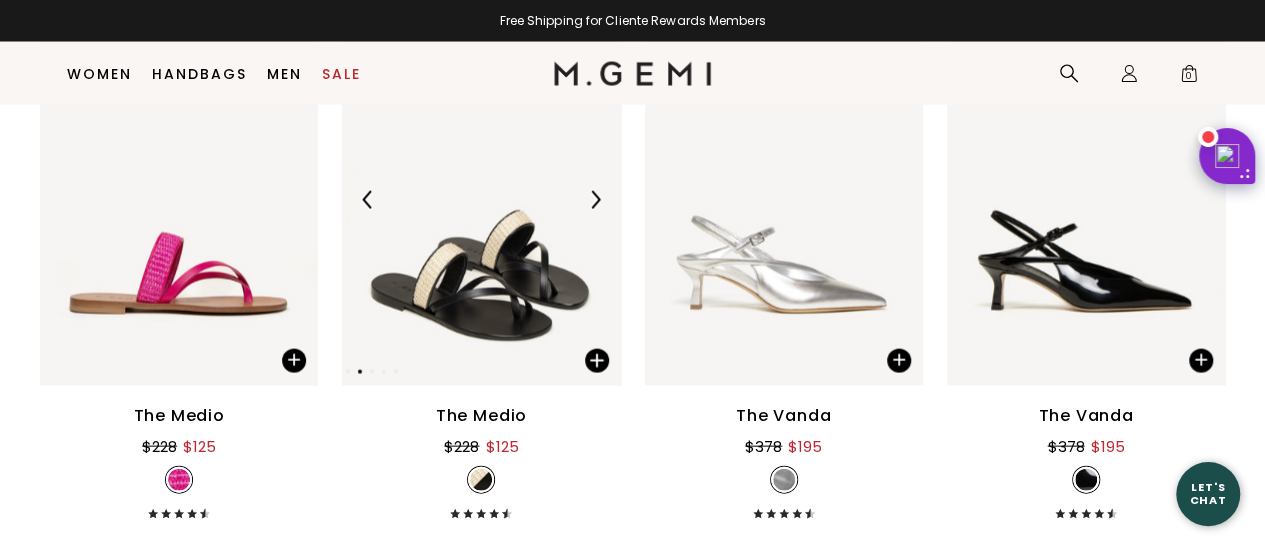 click at bounding box center (595, 200) 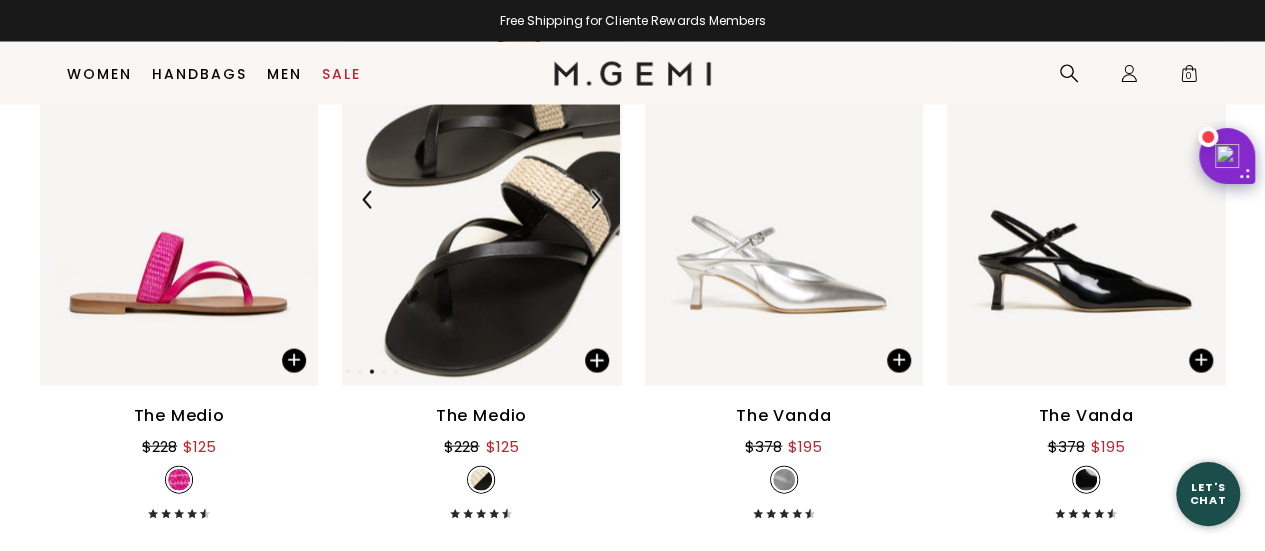 click at bounding box center [595, 200] 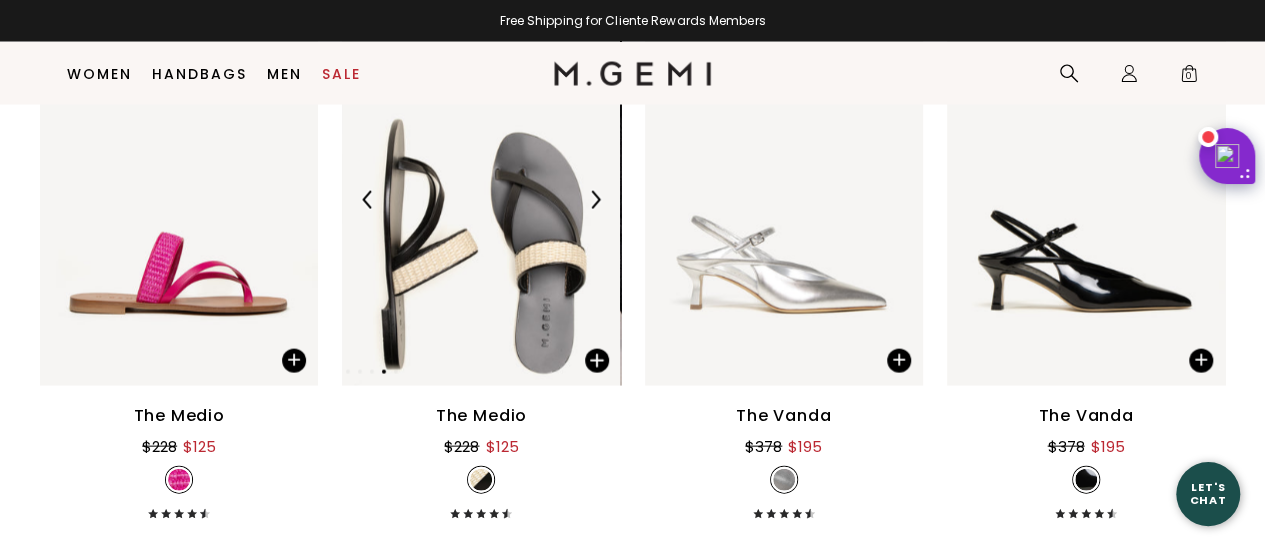 click at bounding box center (595, 200) 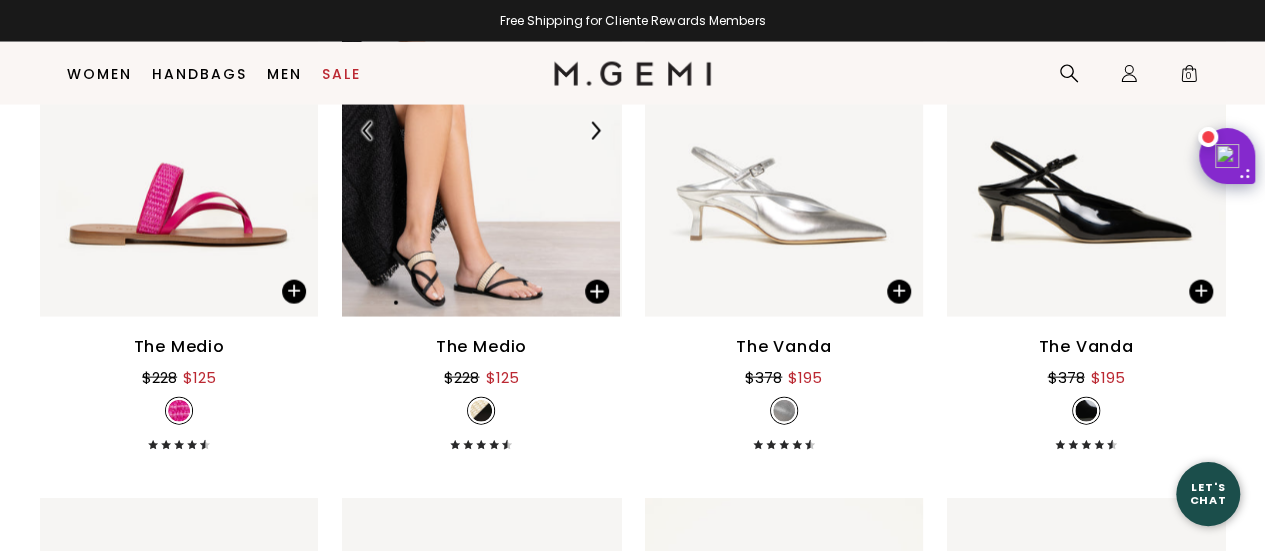 scroll, scrollTop: 2058, scrollLeft: 0, axis: vertical 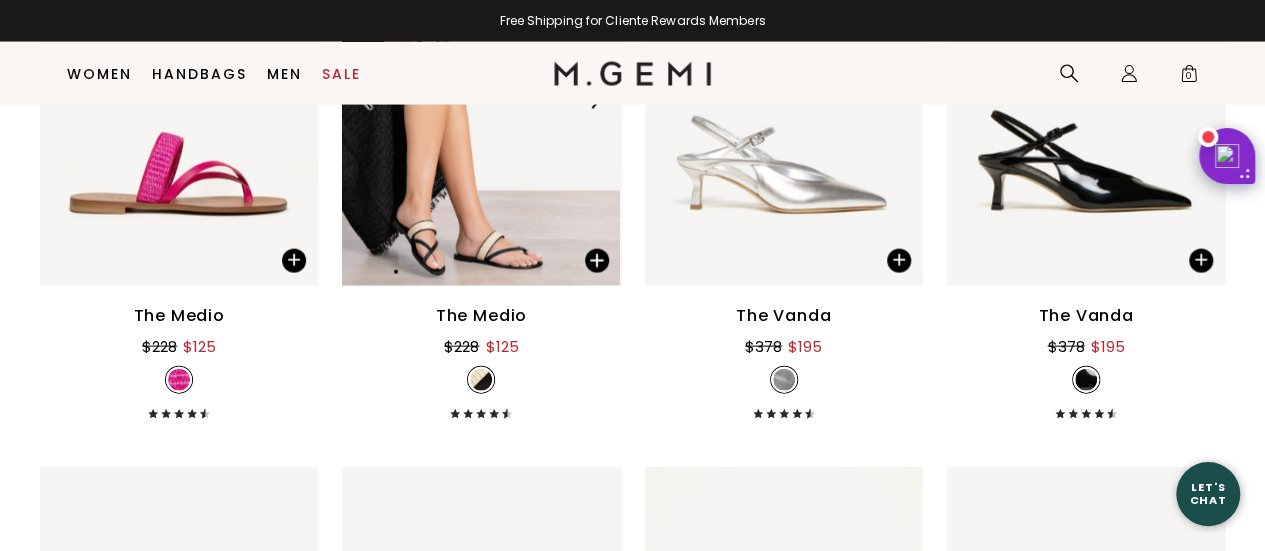 click at bounding box center (481, 100) 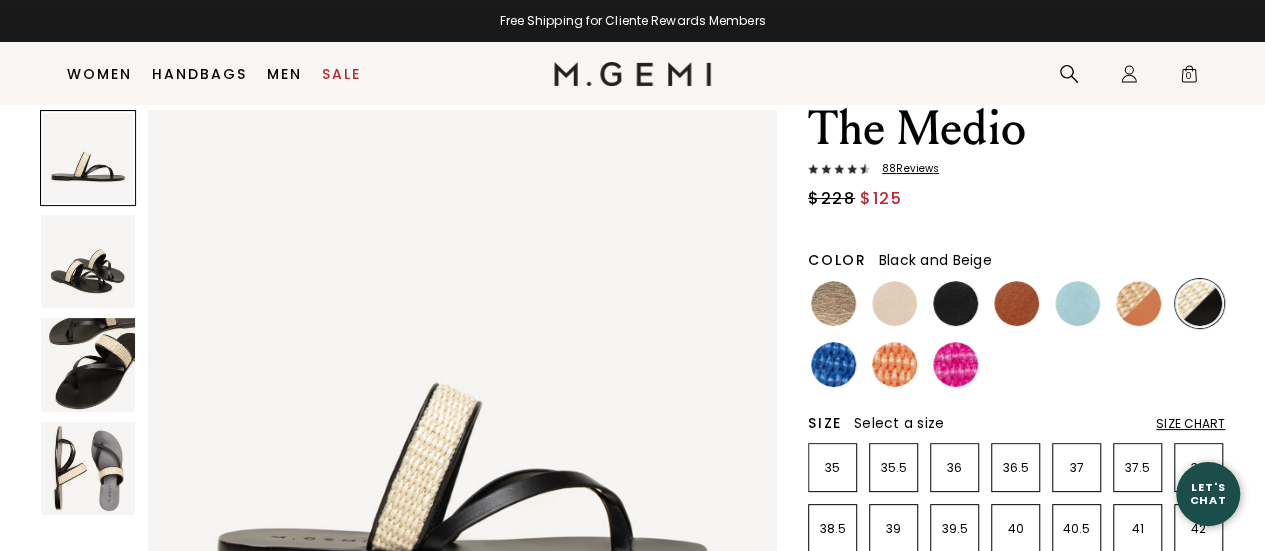 scroll, scrollTop: 158, scrollLeft: 0, axis: vertical 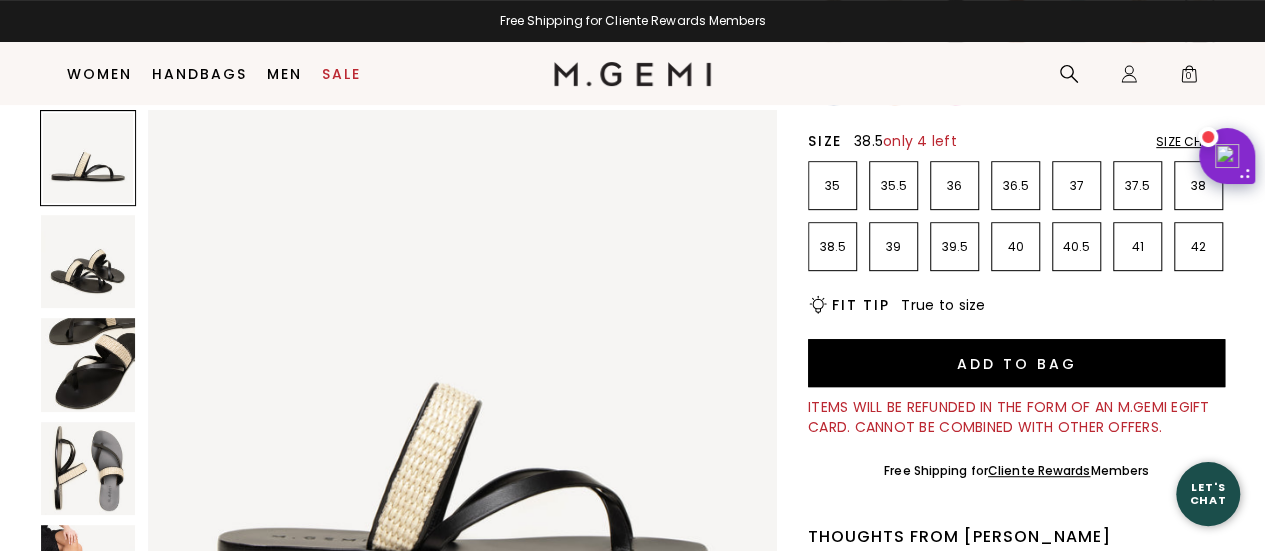 click on "38.5" at bounding box center [832, 247] 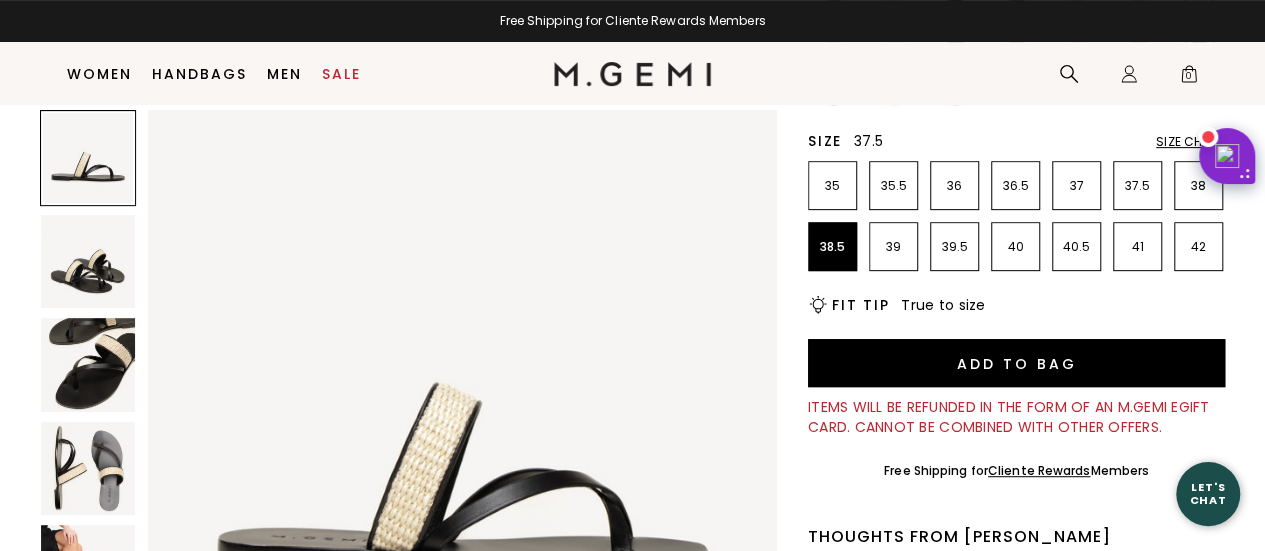 scroll, scrollTop: 0, scrollLeft: 0, axis: both 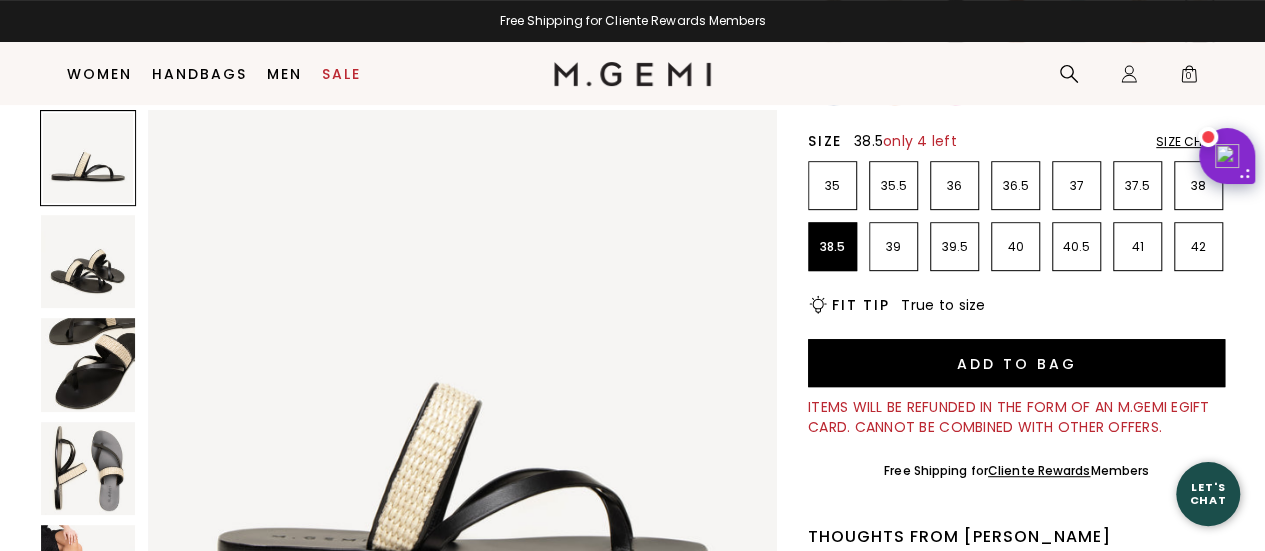 click on "Size Chart" at bounding box center [1190, 142] 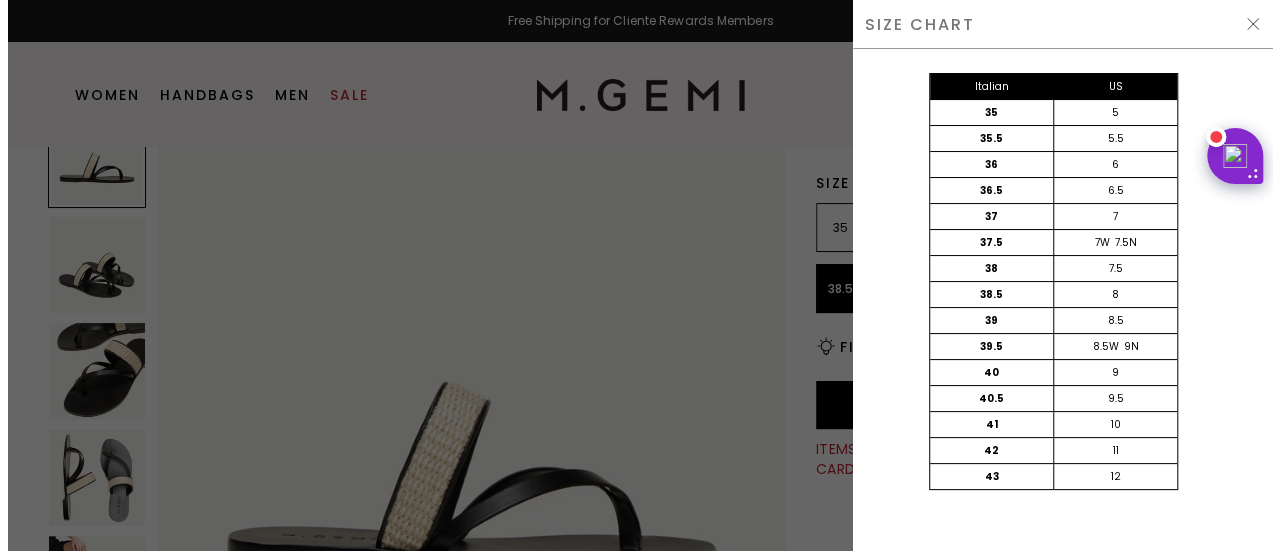 scroll, scrollTop: 0, scrollLeft: 0, axis: both 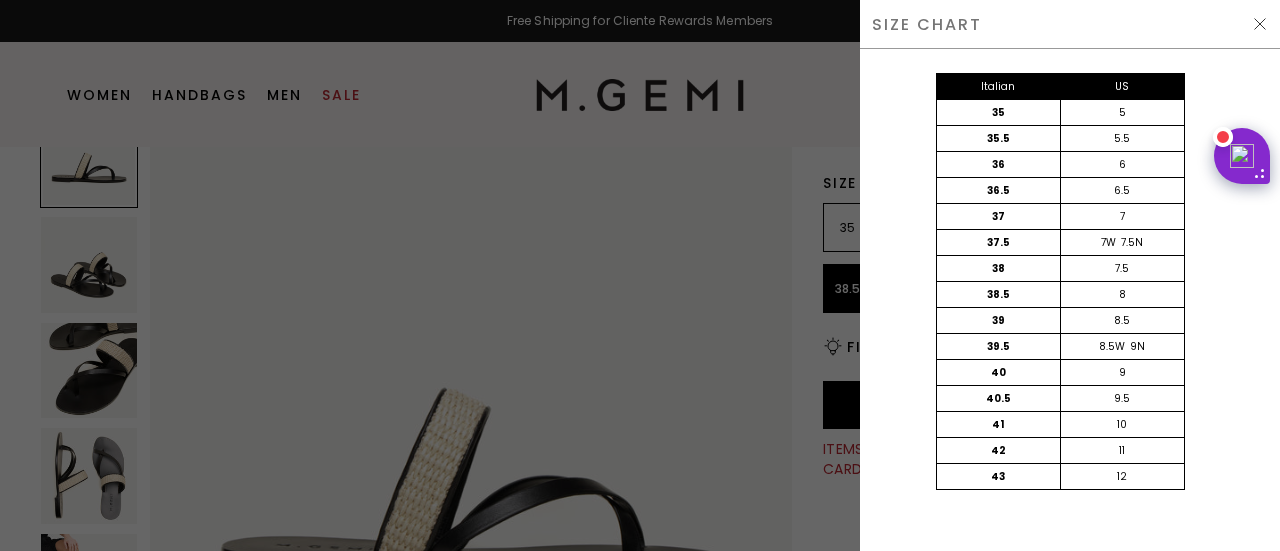 click at bounding box center [640, 275] 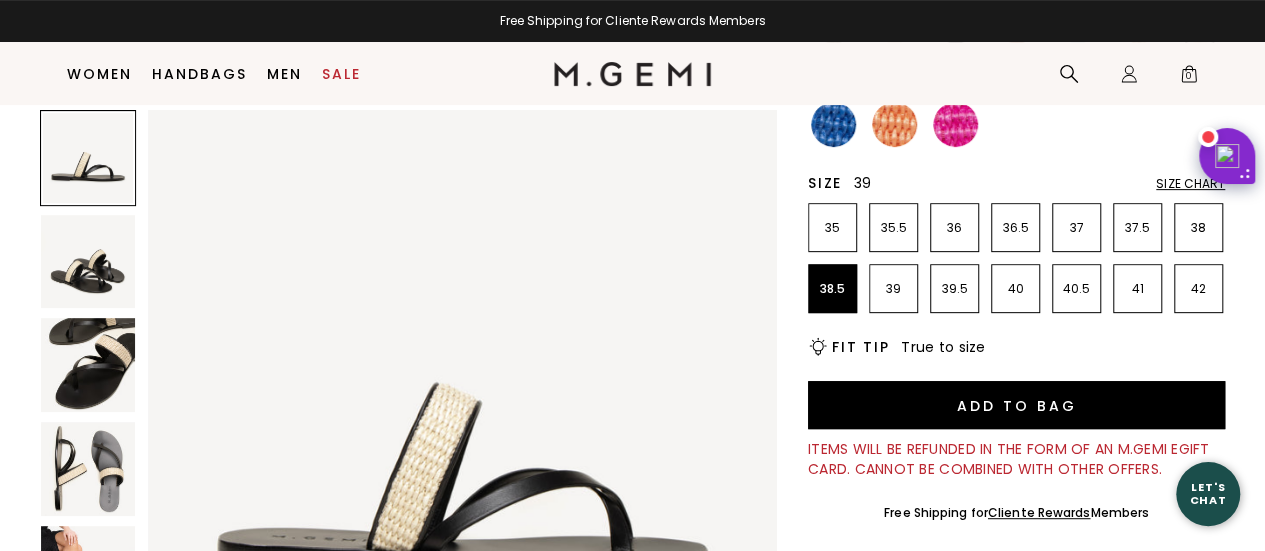 click on "39" at bounding box center [893, 289] 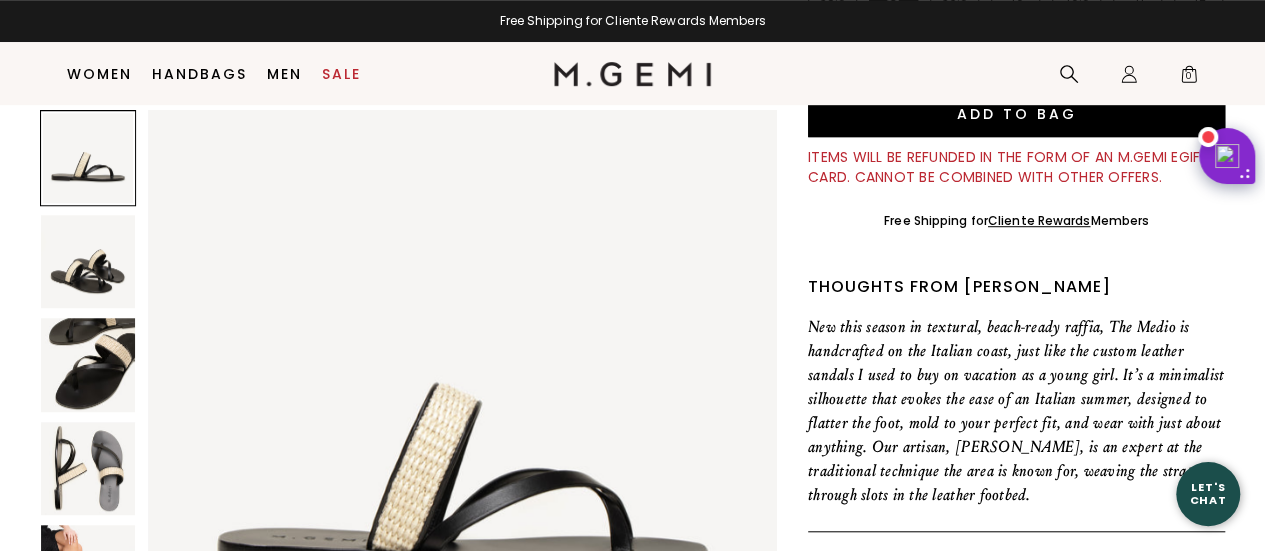 scroll, scrollTop: 816, scrollLeft: 0, axis: vertical 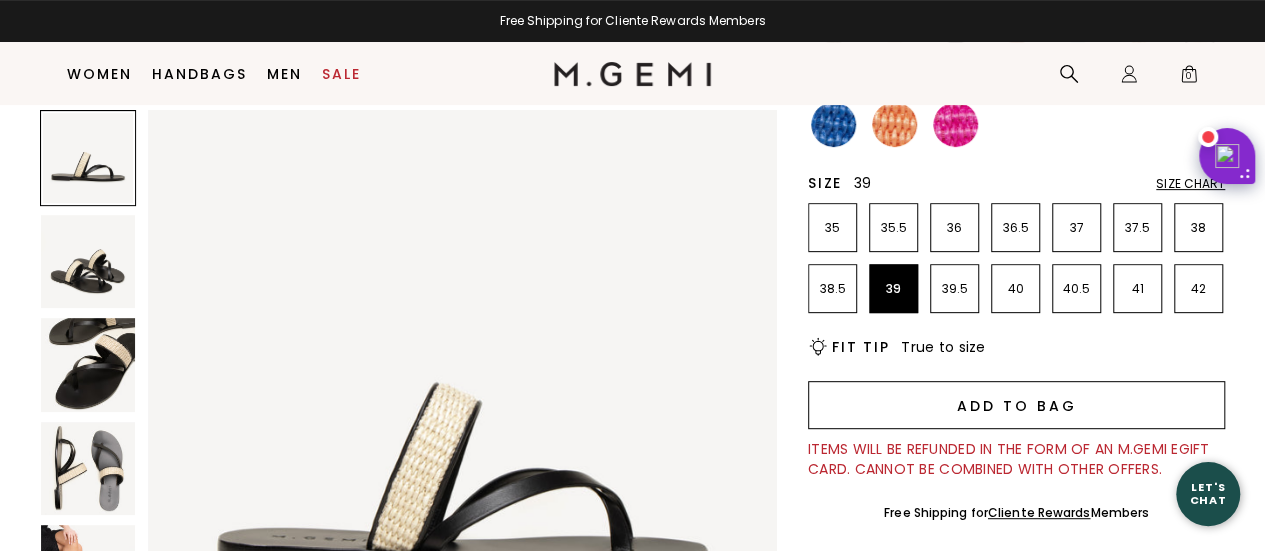 click on "Add to Bag" at bounding box center [1016, 405] 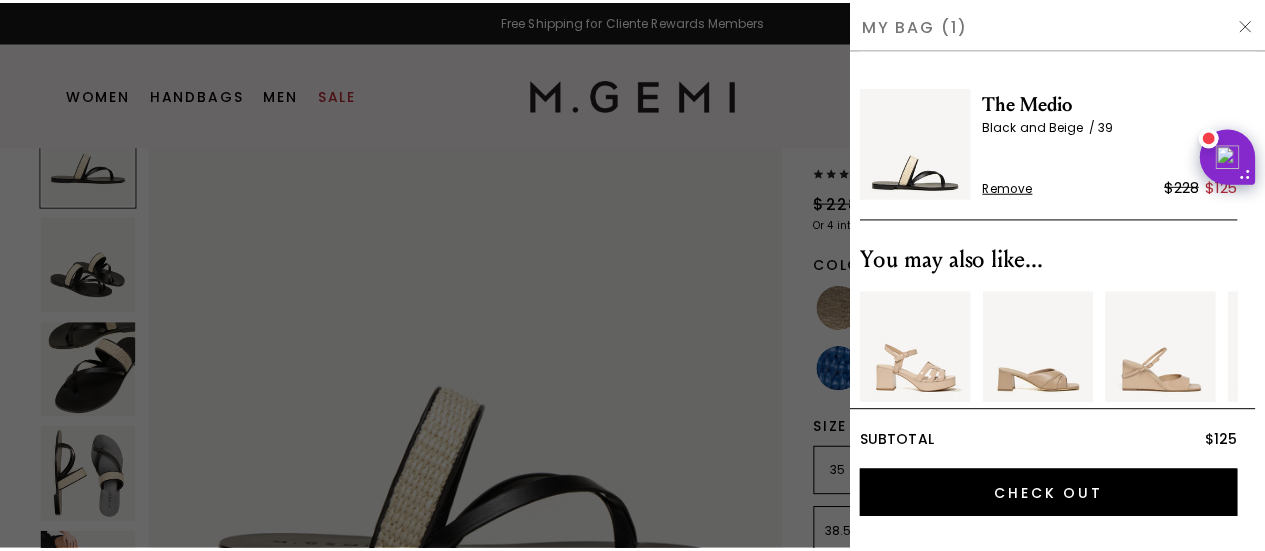 scroll, scrollTop: 0, scrollLeft: 0, axis: both 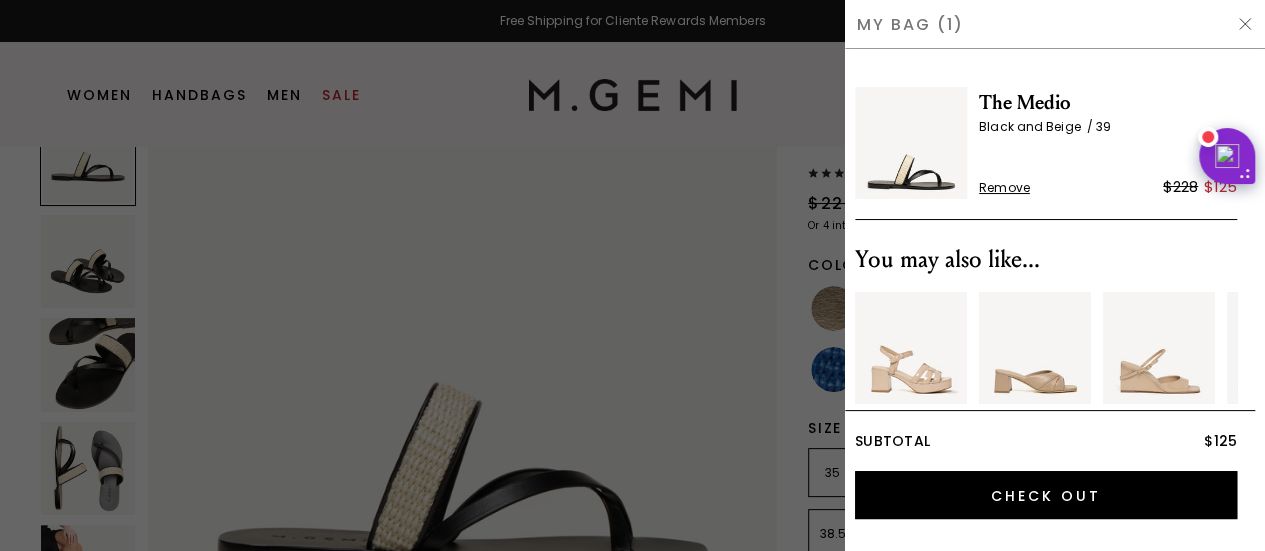 click at bounding box center (1245, 24) 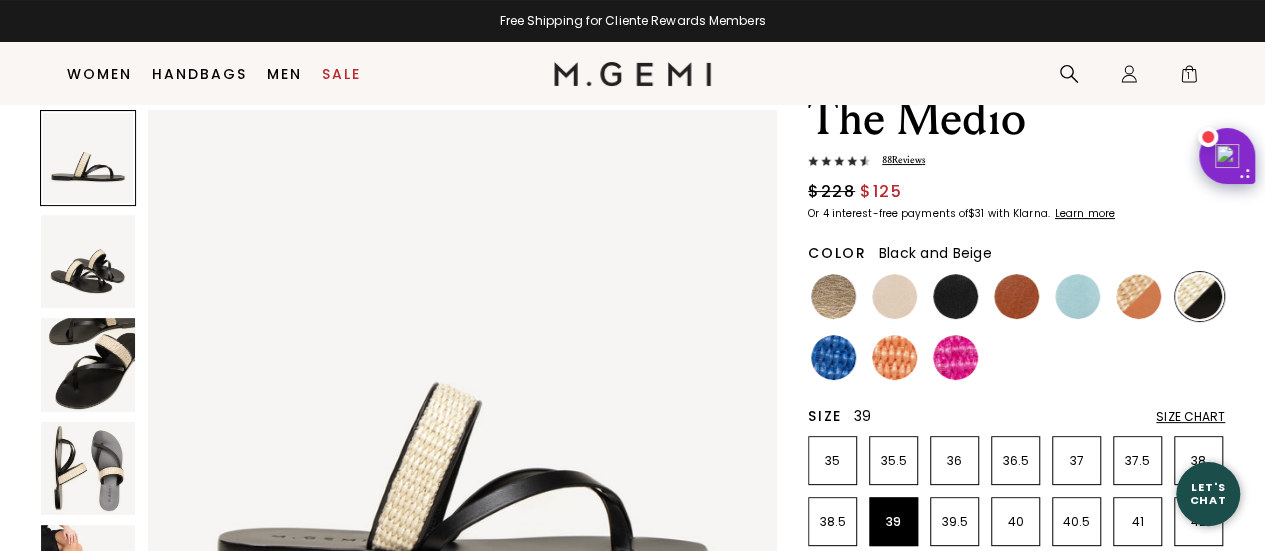 scroll, scrollTop: 74, scrollLeft: 0, axis: vertical 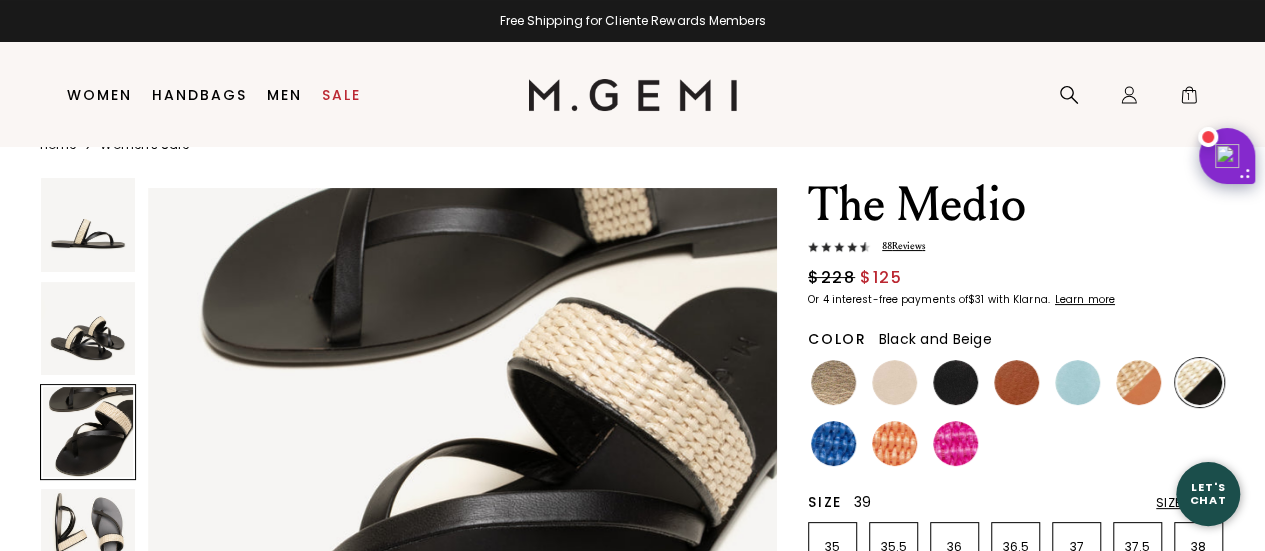 click on "88  Review s" at bounding box center (897, 246) 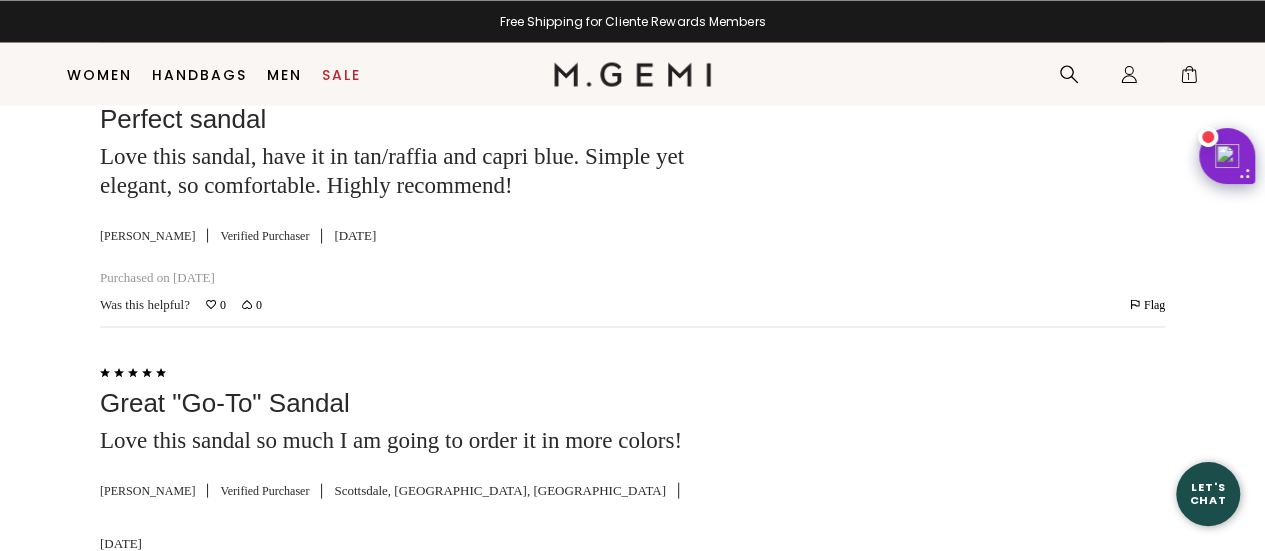 scroll, scrollTop: 4983, scrollLeft: 0, axis: vertical 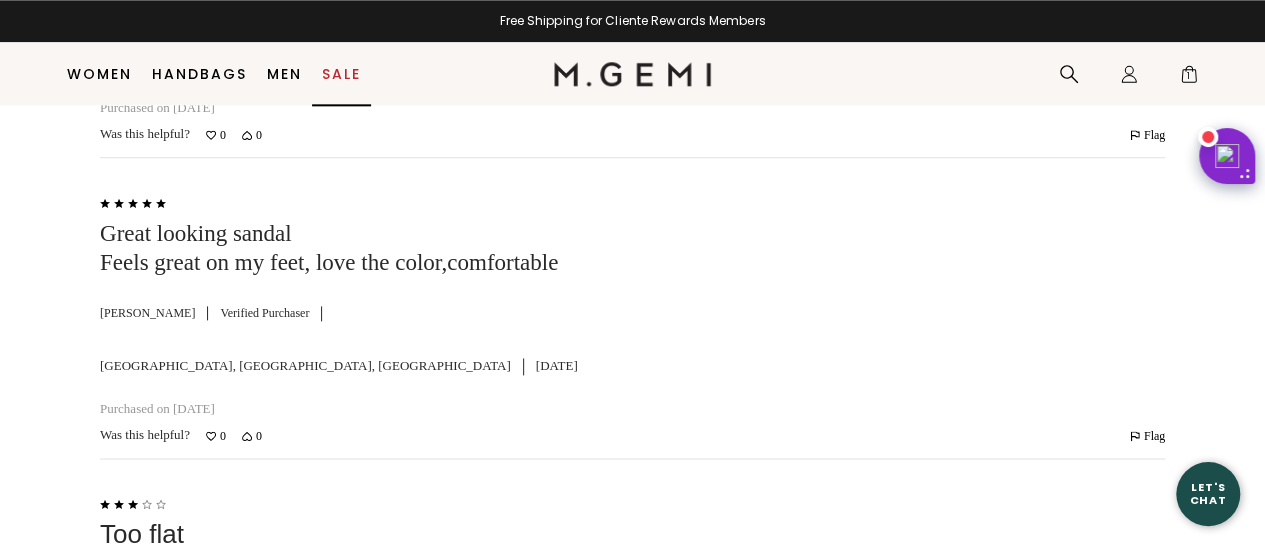click on "Sale" at bounding box center (341, 74) 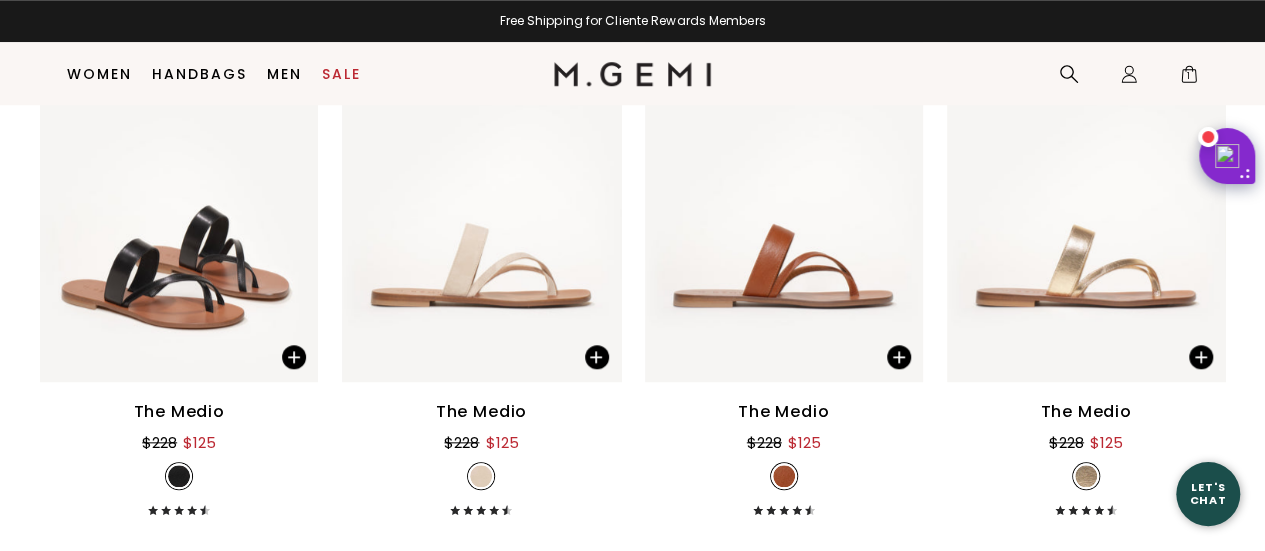 scroll, scrollTop: 858, scrollLeft: 0, axis: vertical 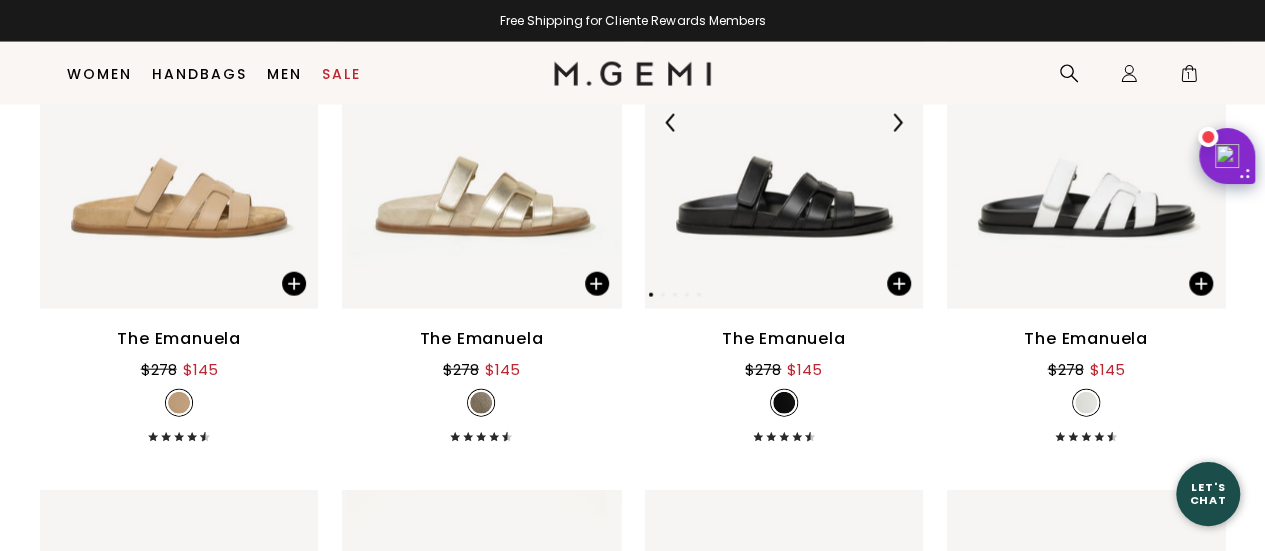 click at bounding box center [784, 123] 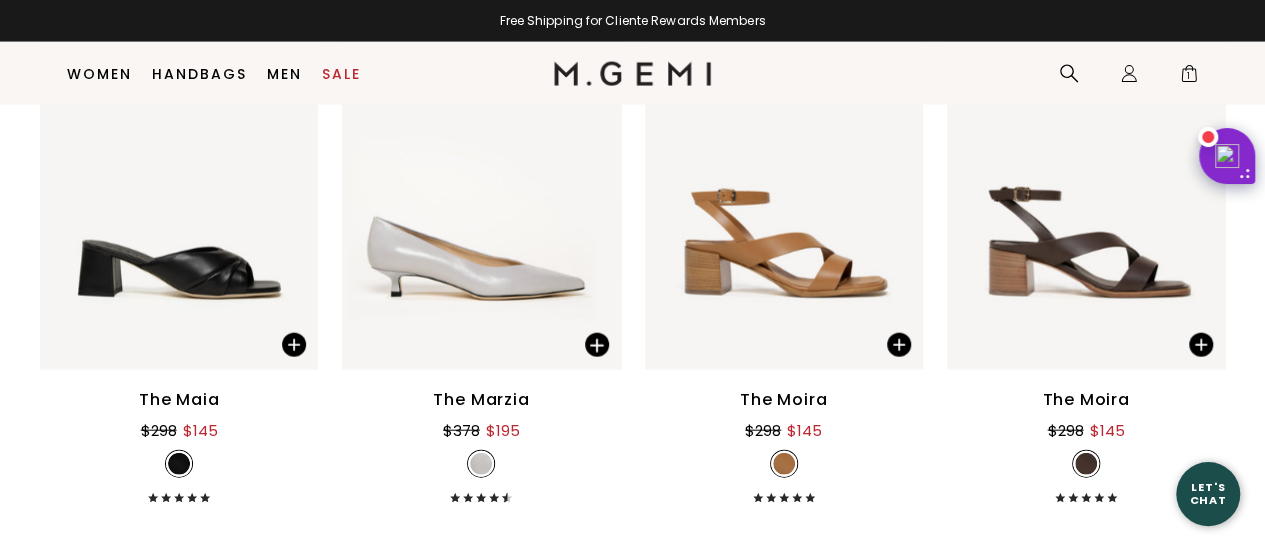 scroll, scrollTop: 13958, scrollLeft: 0, axis: vertical 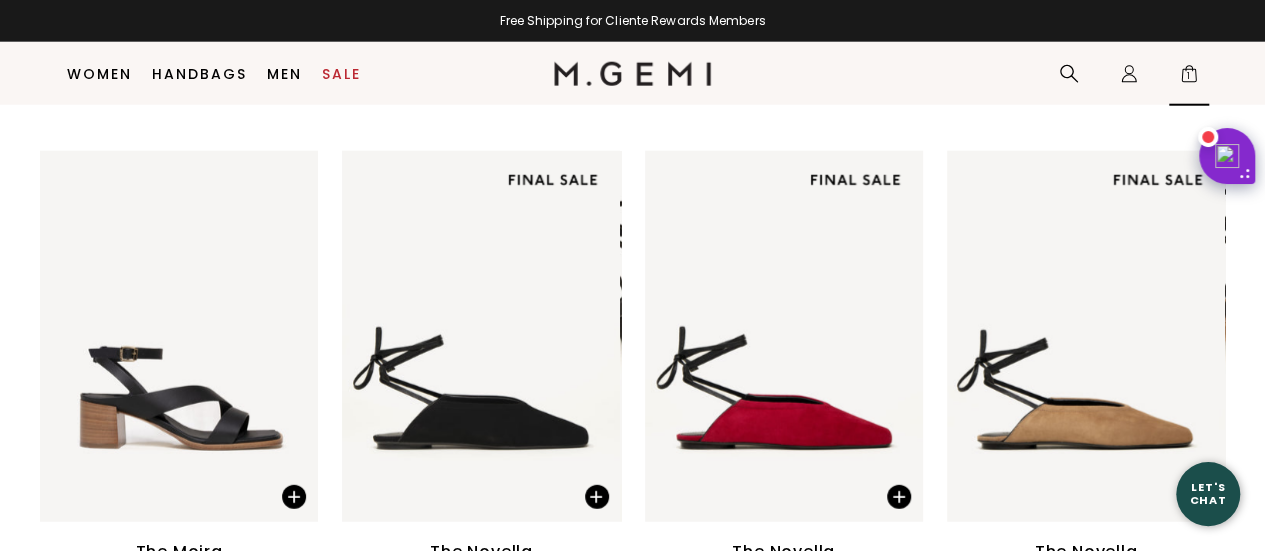 click on "1" at bounding box center (1189, 78) 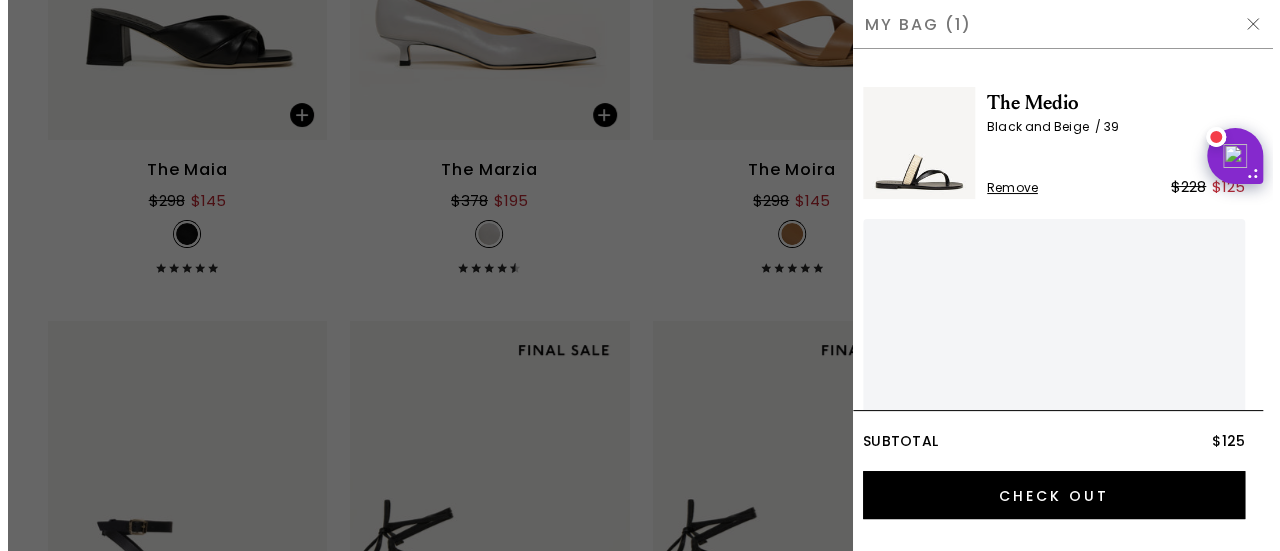 scroll, scrollTop: 0, scrollLeft: 0, axis: both 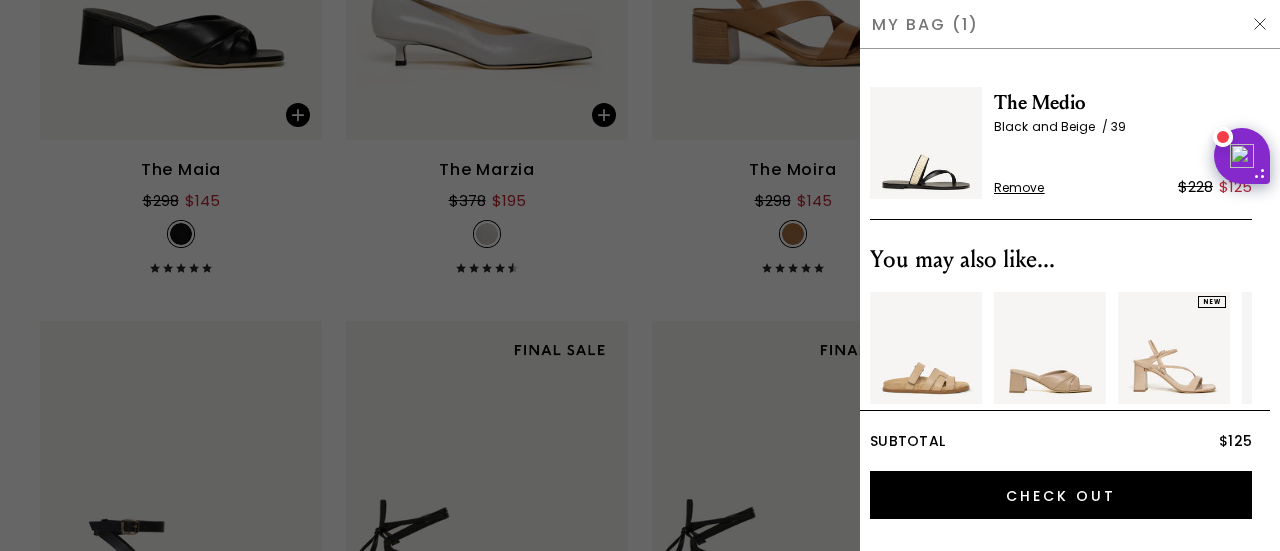 click at bounding box center (926, 143) 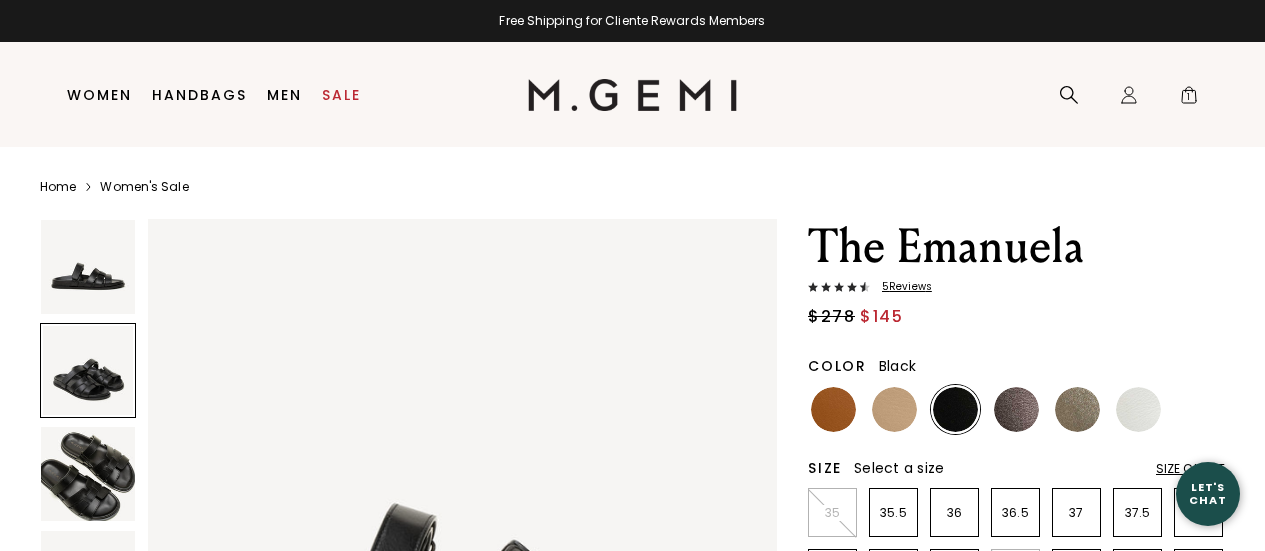 scroll, scrollTop: 0, scrollLeft: 0, axis: both 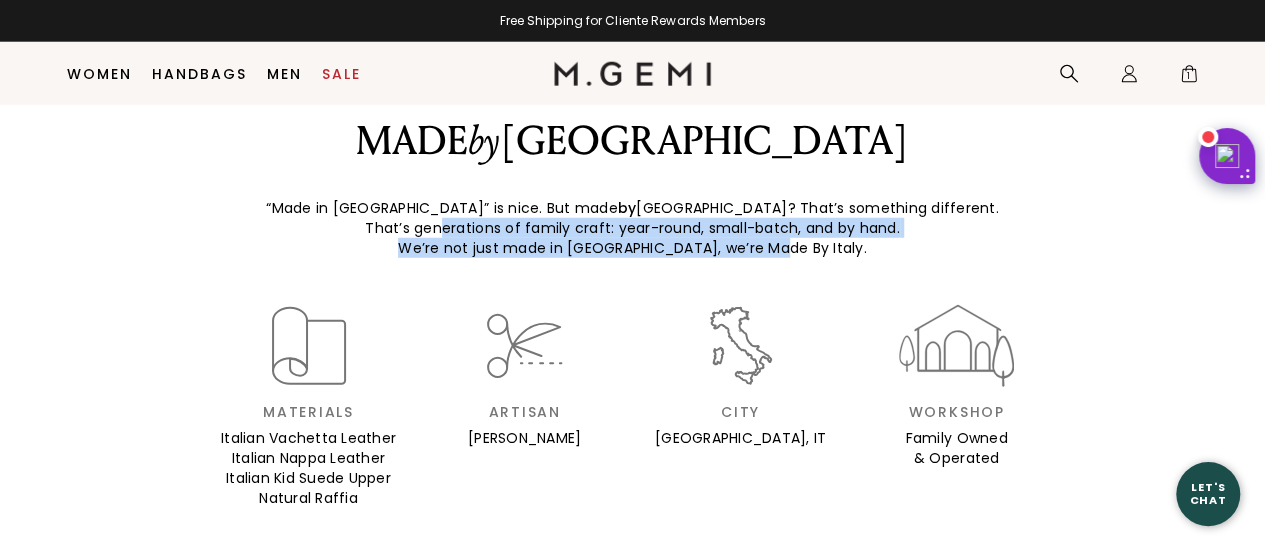 drag, startPoint x: 440, startPoint y: 189, endPoint x: 830, endPoint y: 208, distance: 390.46255 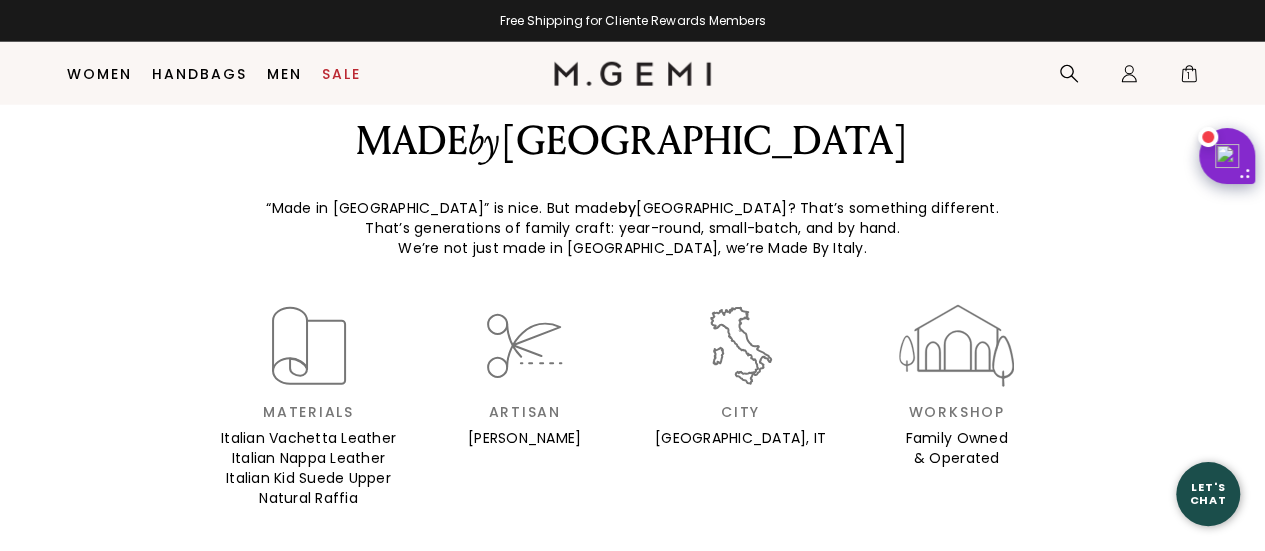 click on "MADE  by  ITALY
“Made in Italy” is nice. But made  by  Italy? That’s something different. That’s generations of family craft: year-round, small-batch, and by hand. We’re not just made in Italy, we’re Made By Italy.
Materials
Italian Vachetta Leather Italian Nappa Leather Italian Kid Suede Upper Natural Raffia
Artisan
Paolo
City
Campania, IT
Workshop
Family Owned & Operated" at bounding box center (632, 312) 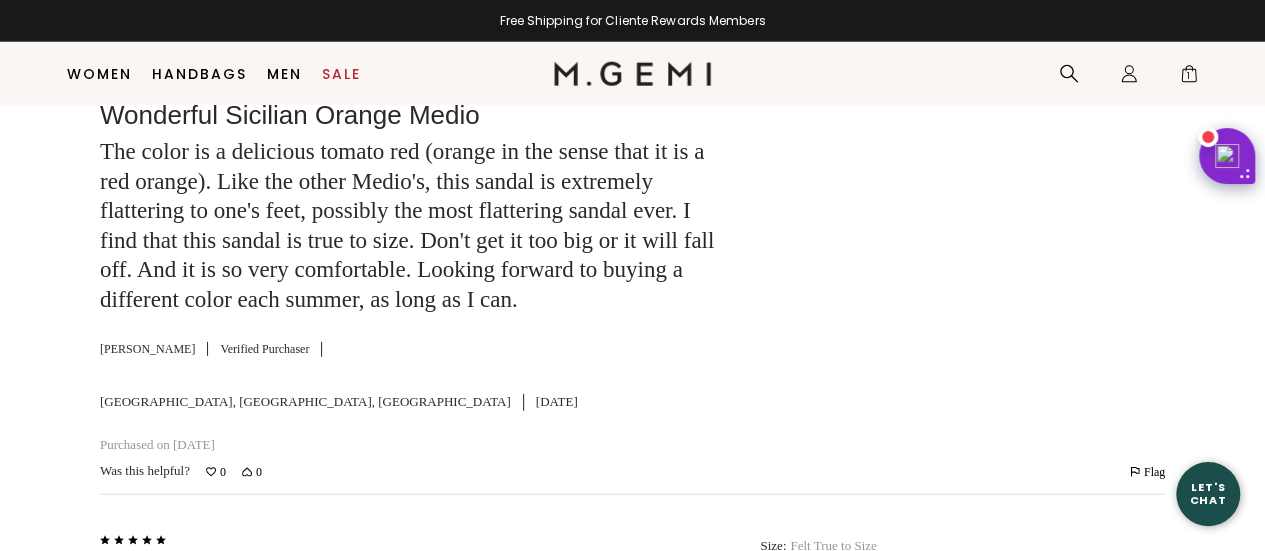 scroll, scrollTop: 6958, scrollLeft: 0, axis: vertical 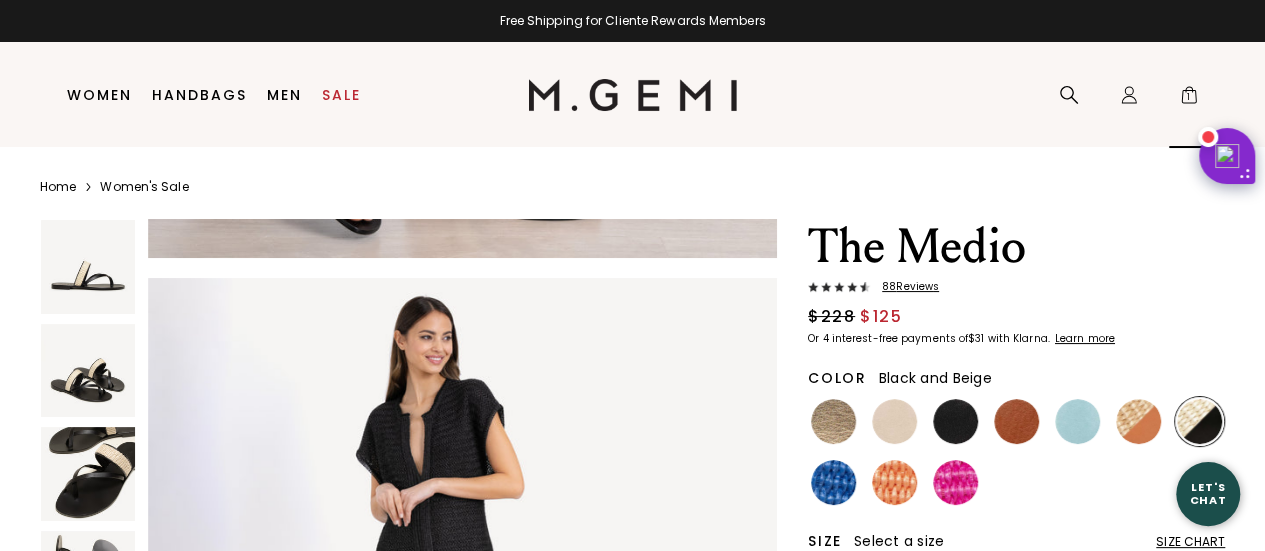 click on "1" at bounding box center [1189, 99] 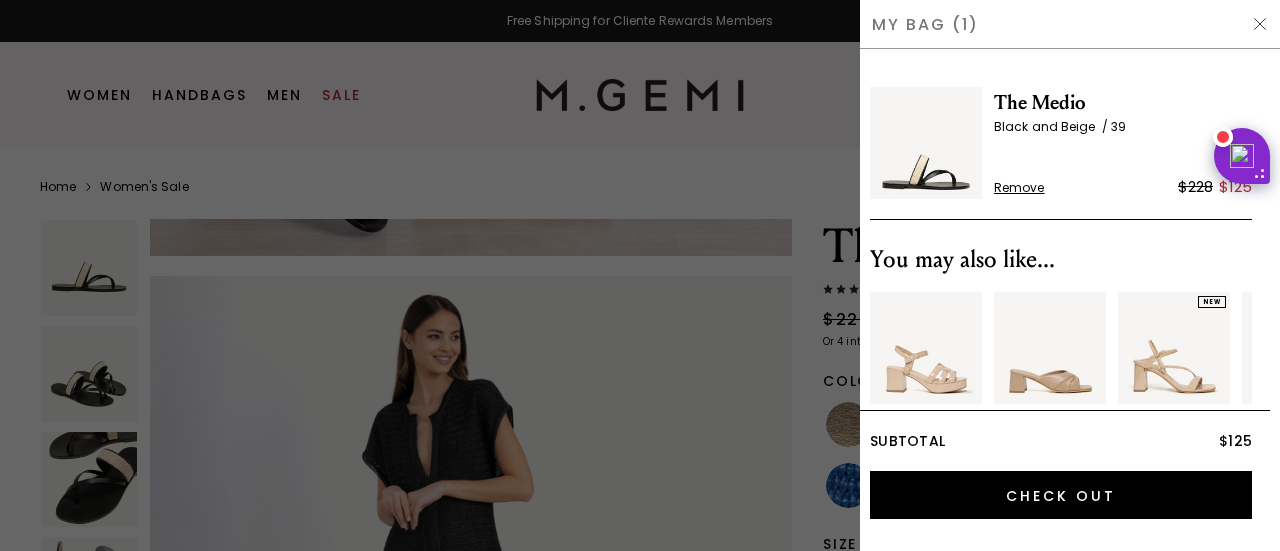 scroll, scrollTop: 3253, scrollLeft: 0, axis: vertical 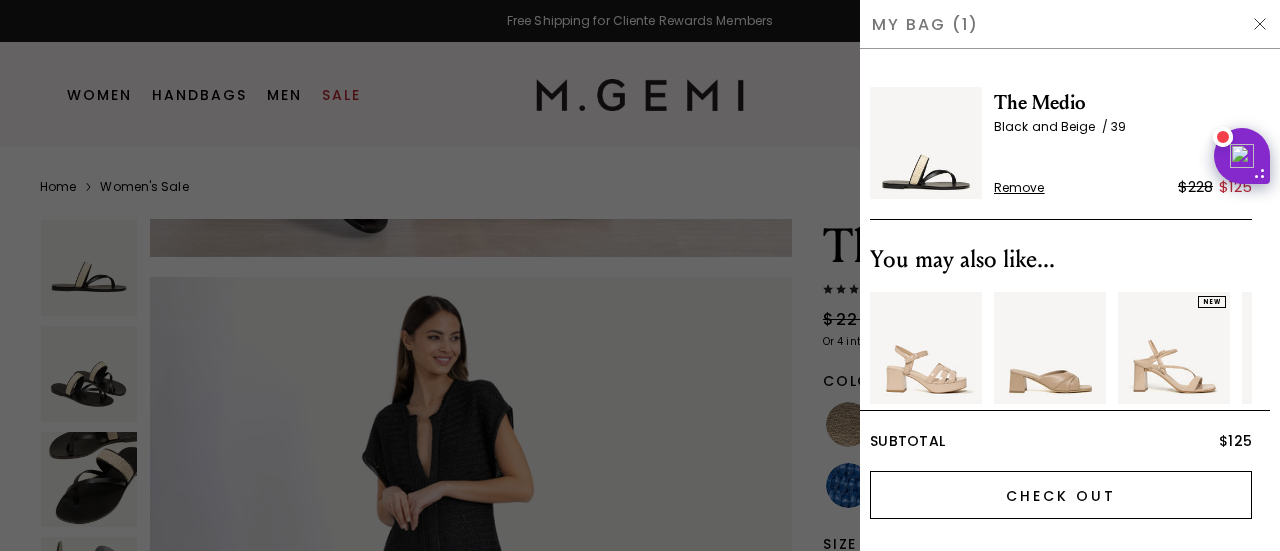 click on "Check Out" at bounding box center [1061, 495] 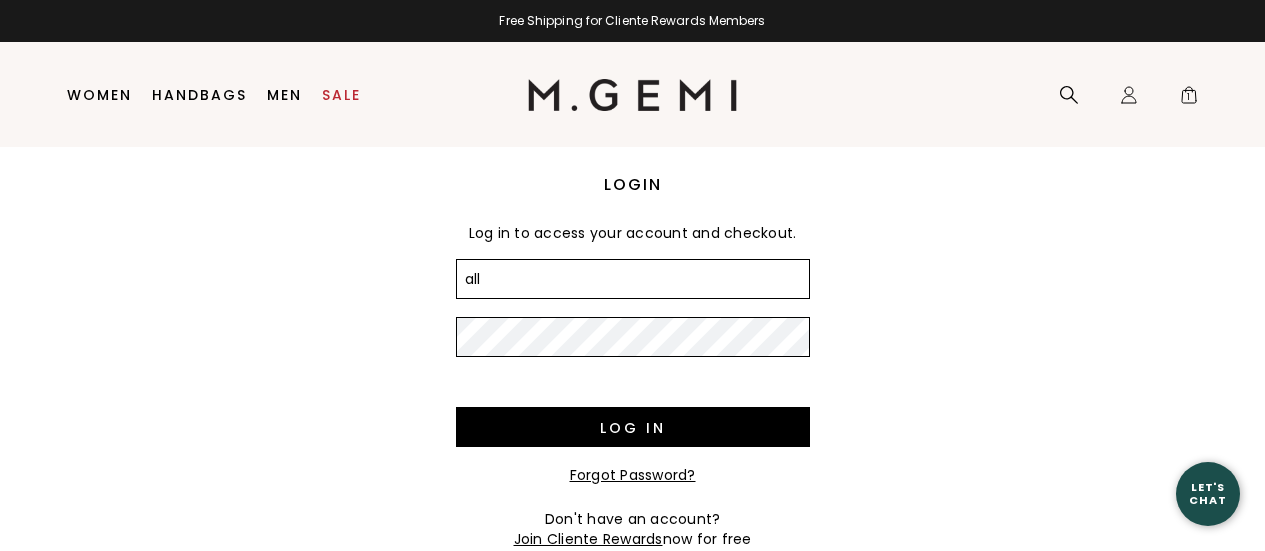 scroll, scrollTop: 0, scrollLeft: 0, axis: both 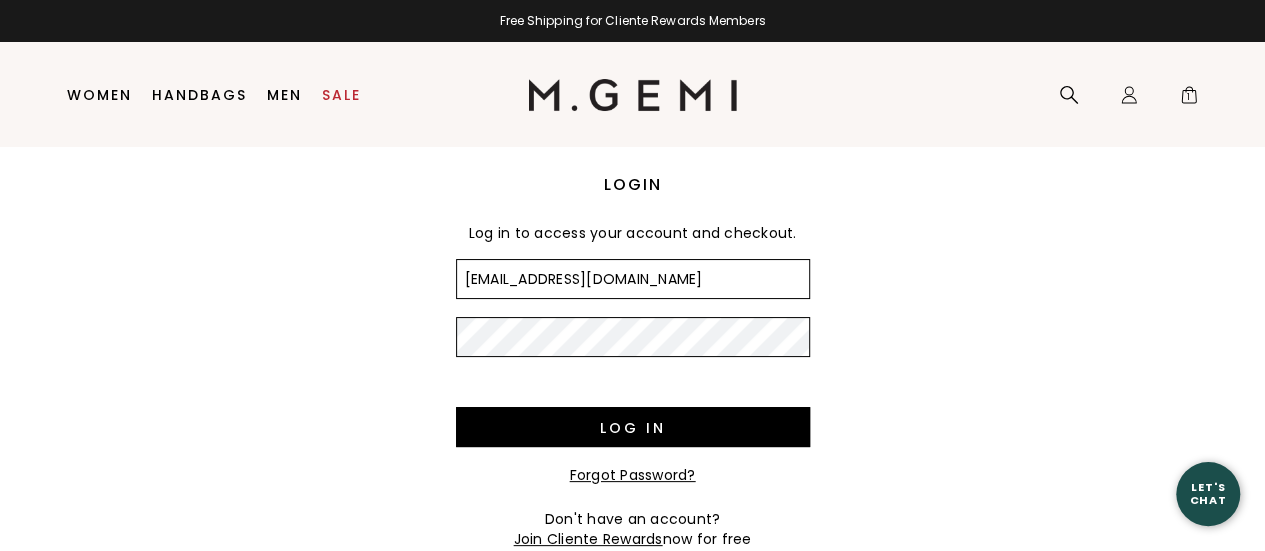 type on "[EMAIL_ADDRESS][DOMAIN_NAME]" 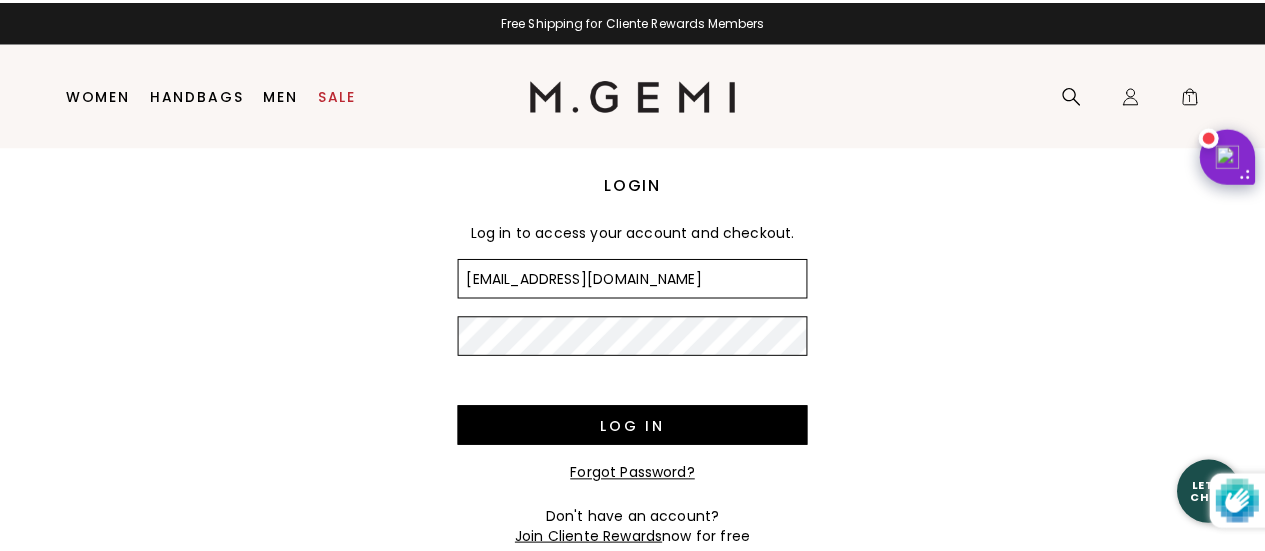 scroll, scrollTop: 0, scrollLeft: 0, axis: both 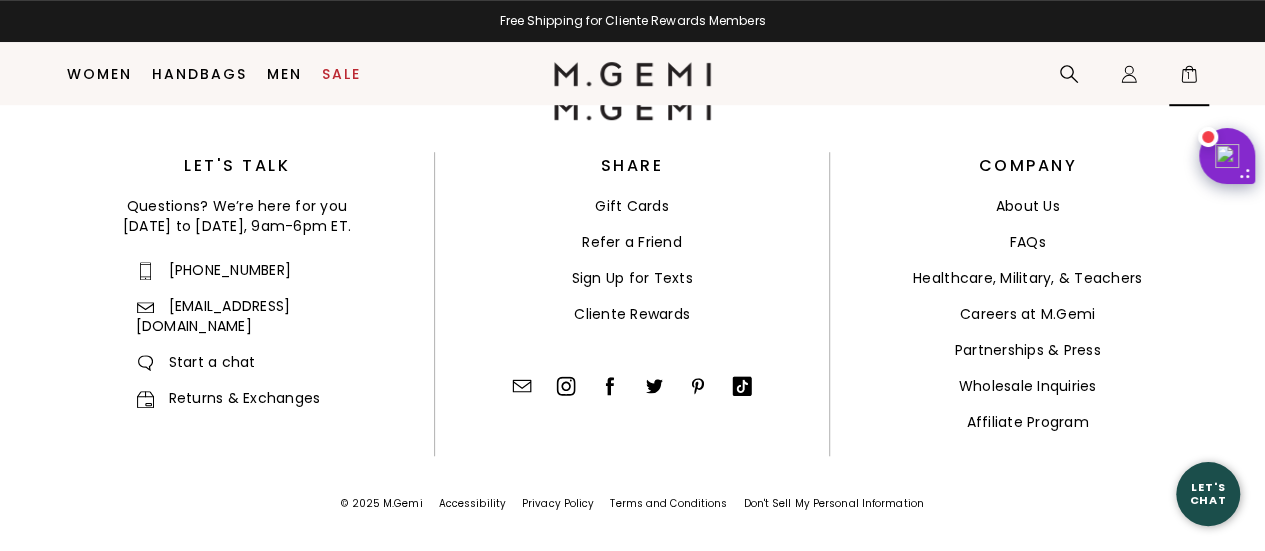 click on "1" at bounding box center (1189, 78) 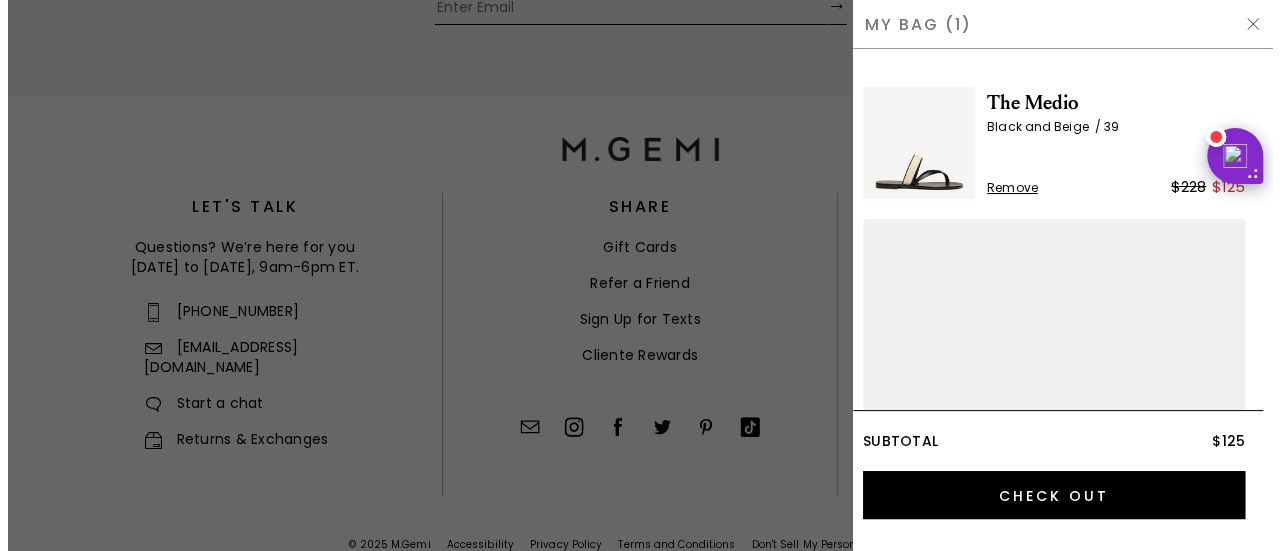 scroll, scrollTop: 0, scrollLeft: 0, axis: both 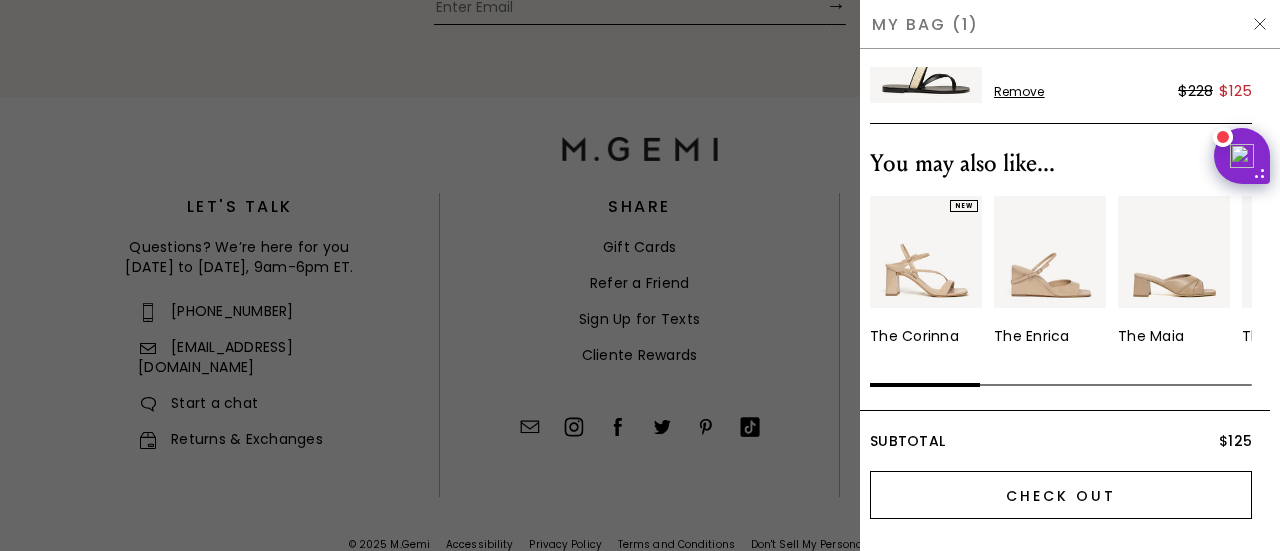 click on "Check Out" at bounding box center (1061, 495) 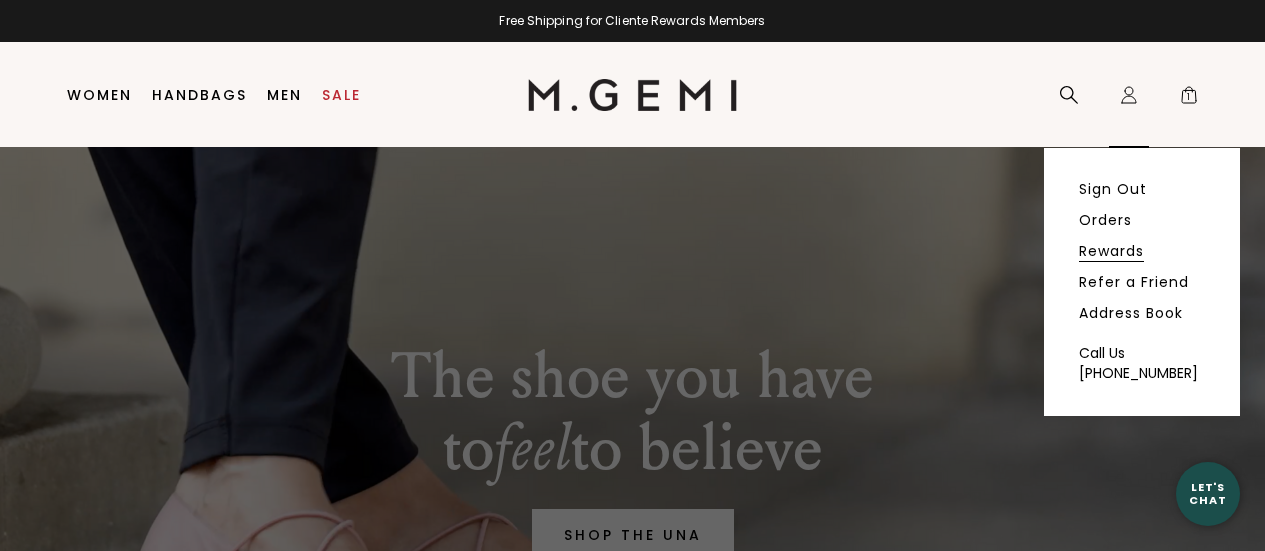 click on "Rewards" at bounding box center (1111, 251) 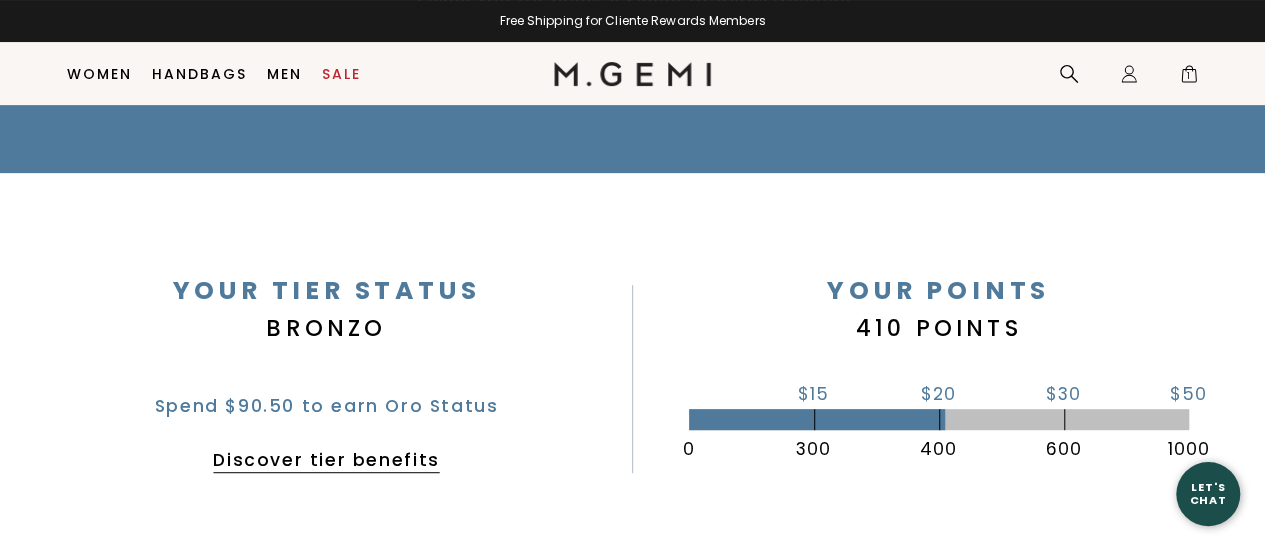 scroll, scrollTop: 833, scrollLeft: 0, axis: vertical 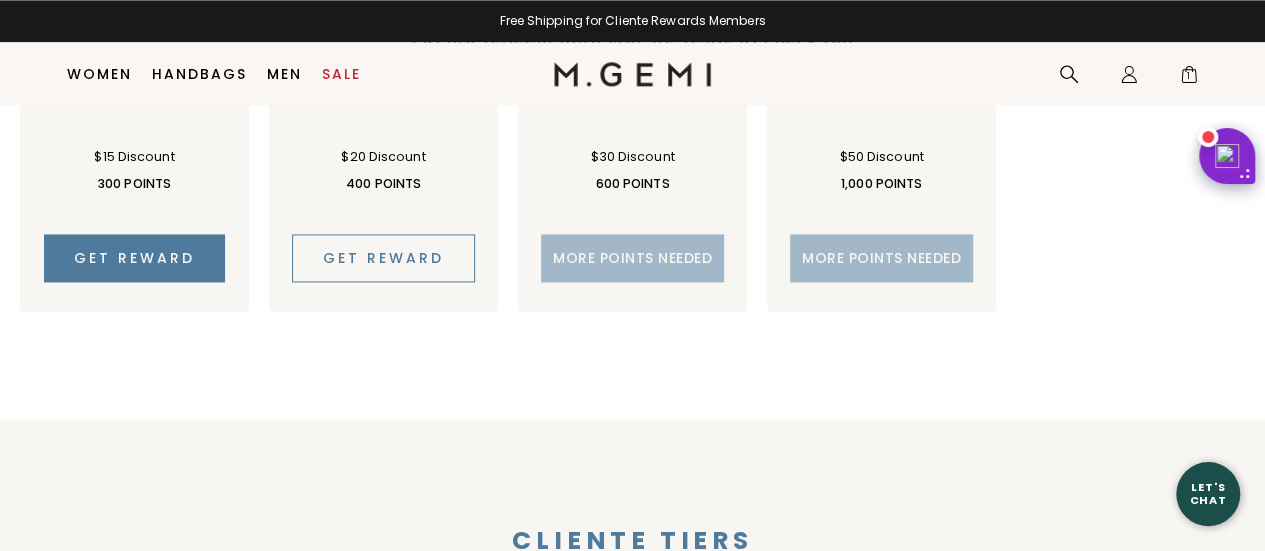 click on "Get reward" at bounding box center [383, 258] 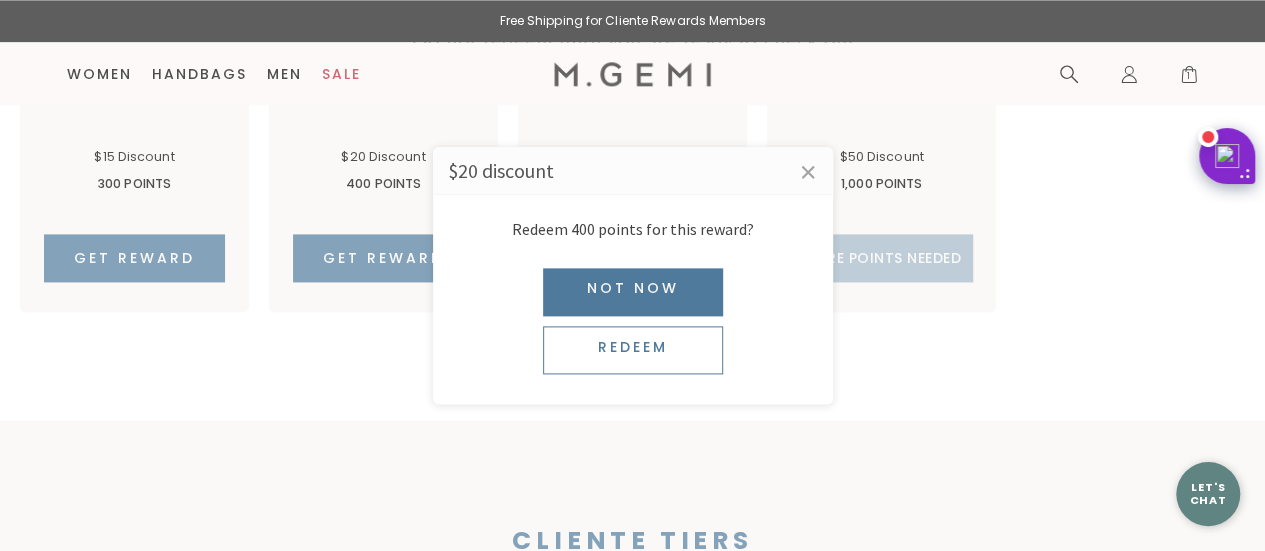 click on "Redeem" at bounding box center [633, 350] 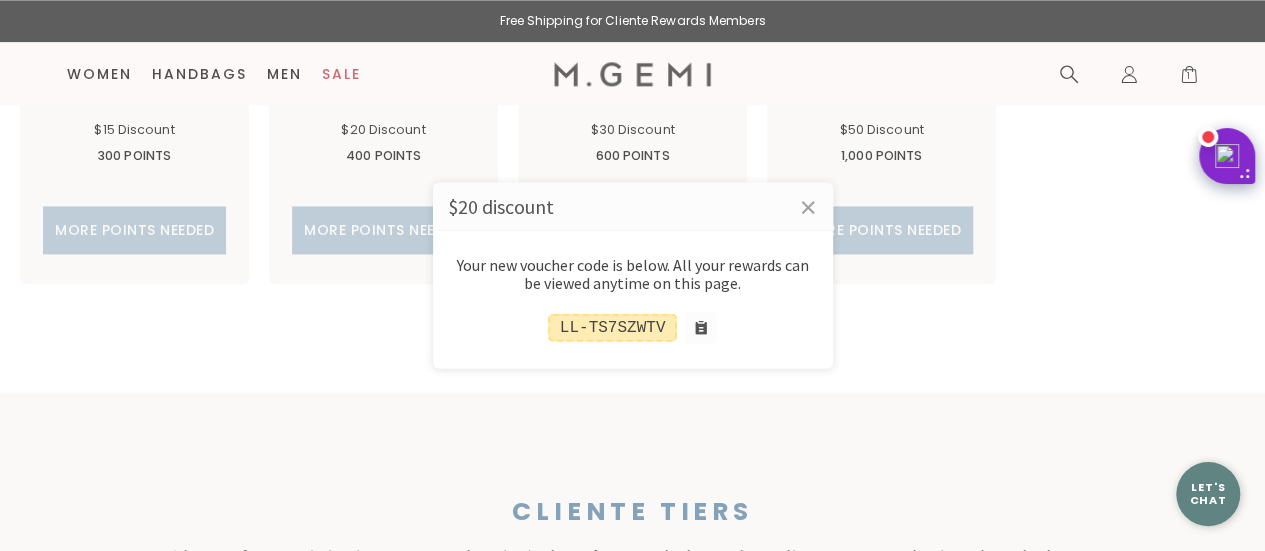 scroll, scrollTop: 1330, scrollLeft: 0, axis: vertical 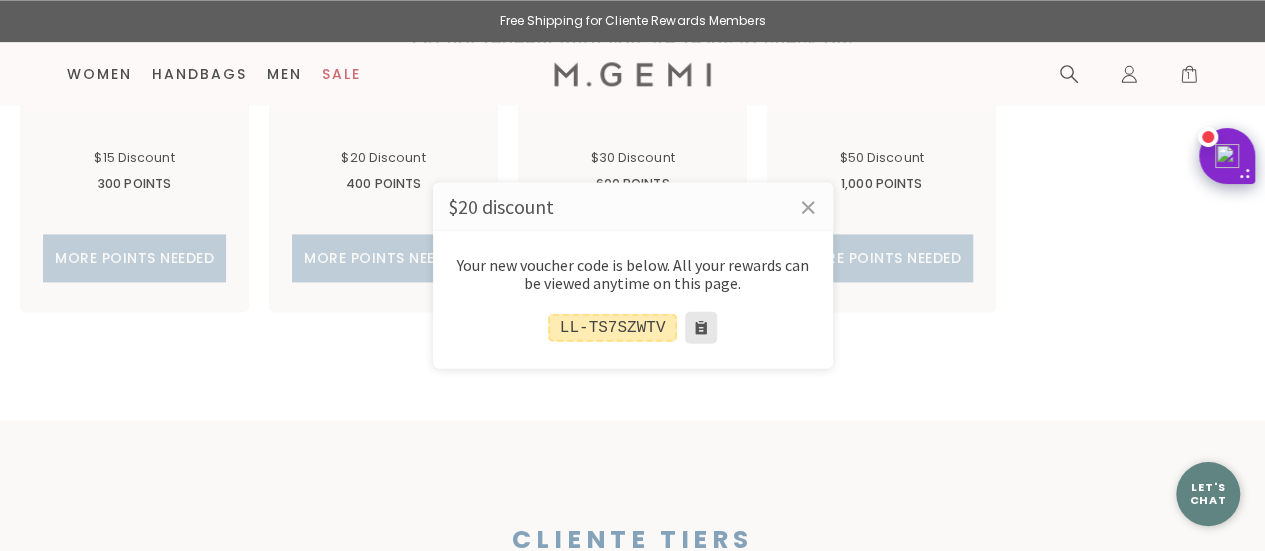 click at bounding box center (701, 328) 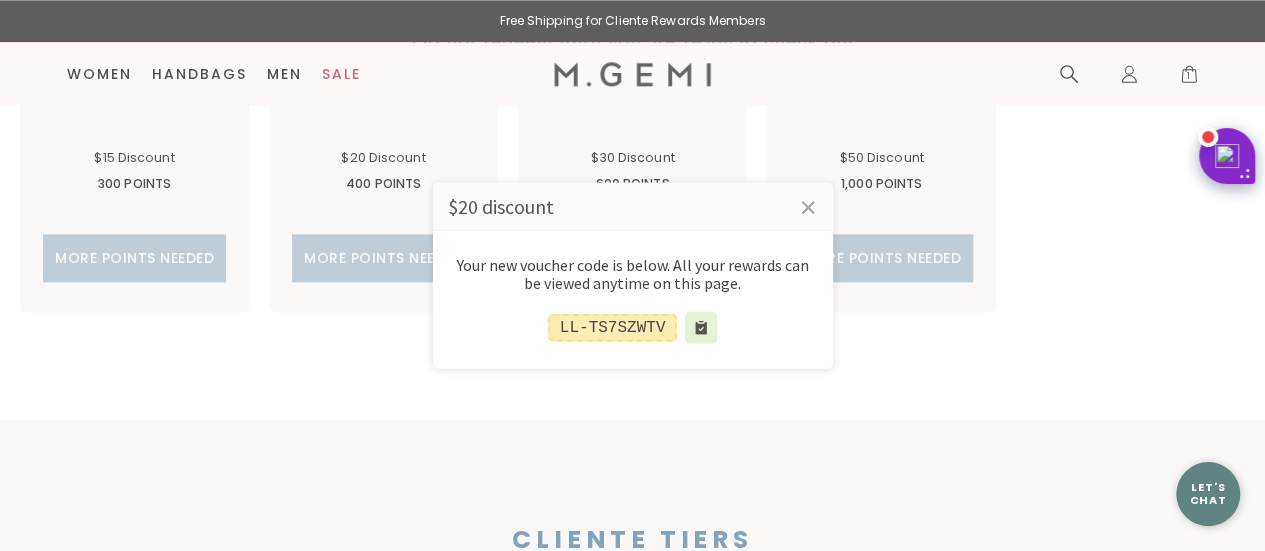 click at bounding box center (632, 275) 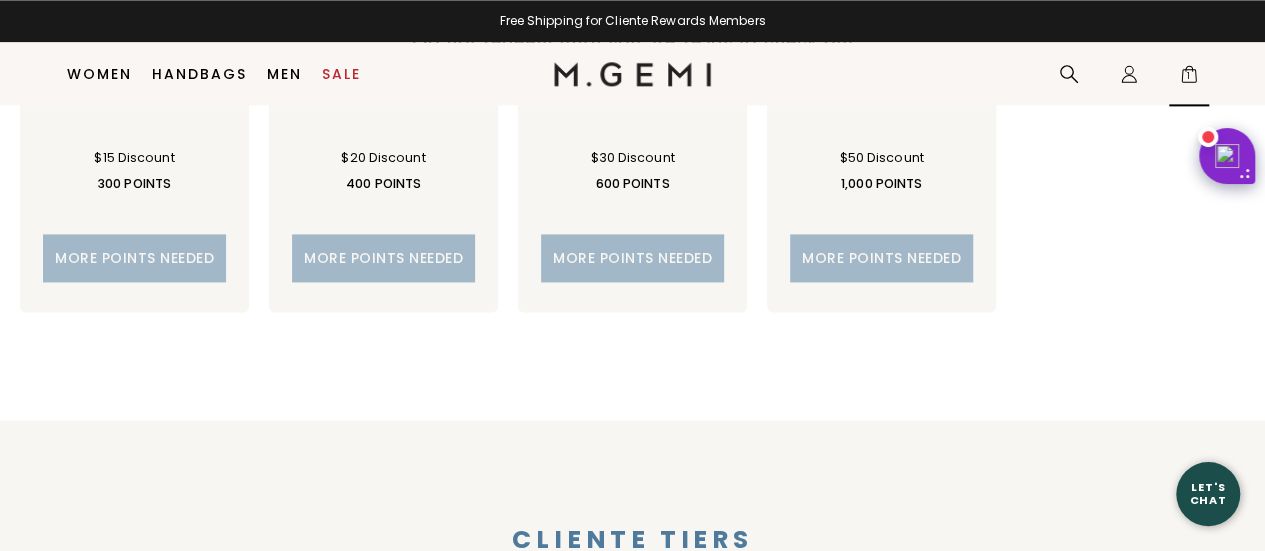 click on "1" at bounding box center (1189, 78) 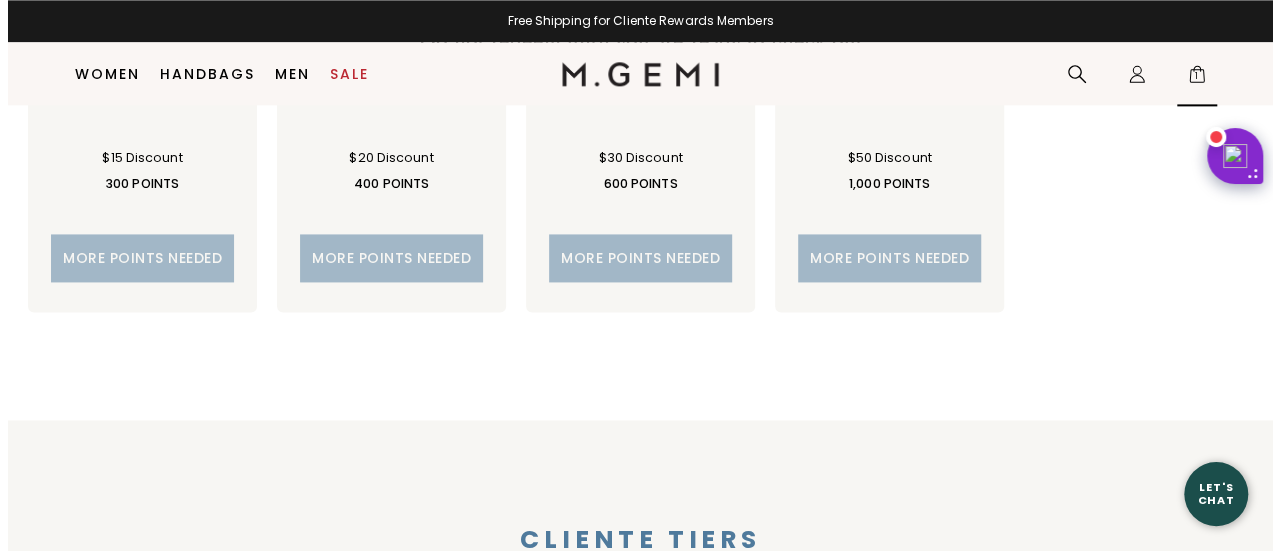 scroll, scrollTop: 0, scrollLeft: 0, axis: both 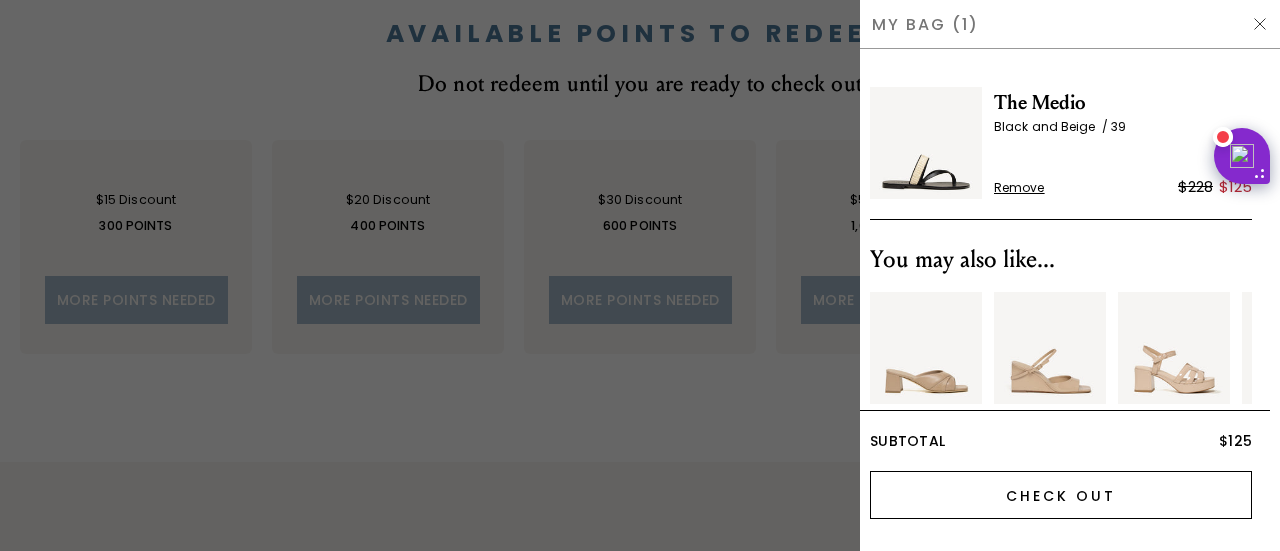 click on "Check Out" at bounding box center [1061, 495] 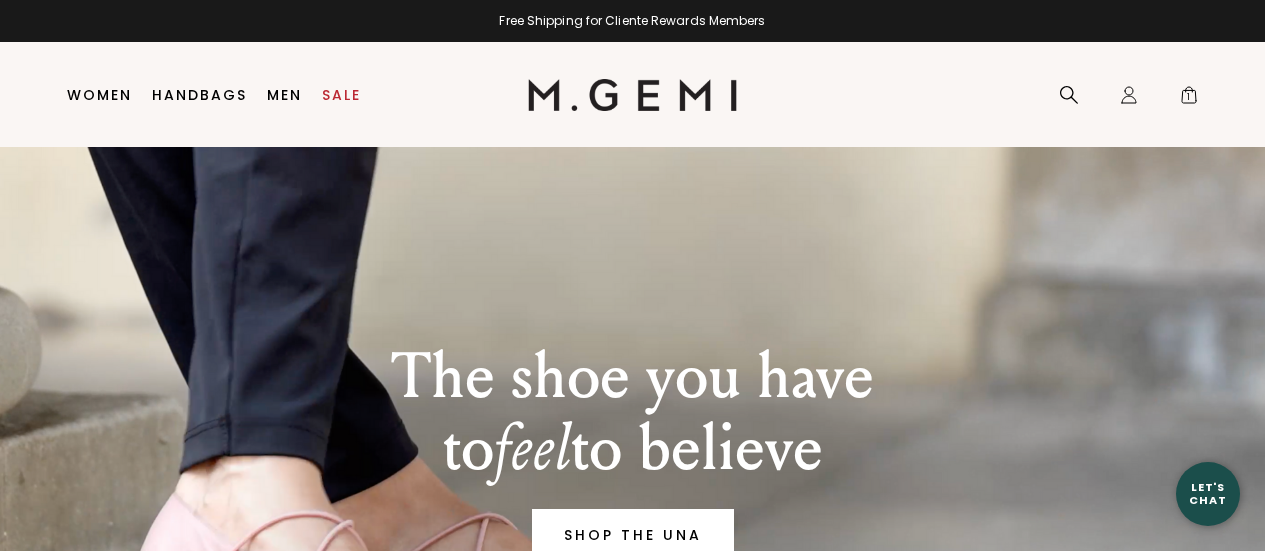 scroll, scrollTop: 0, scrollLeft: 0, axis: both 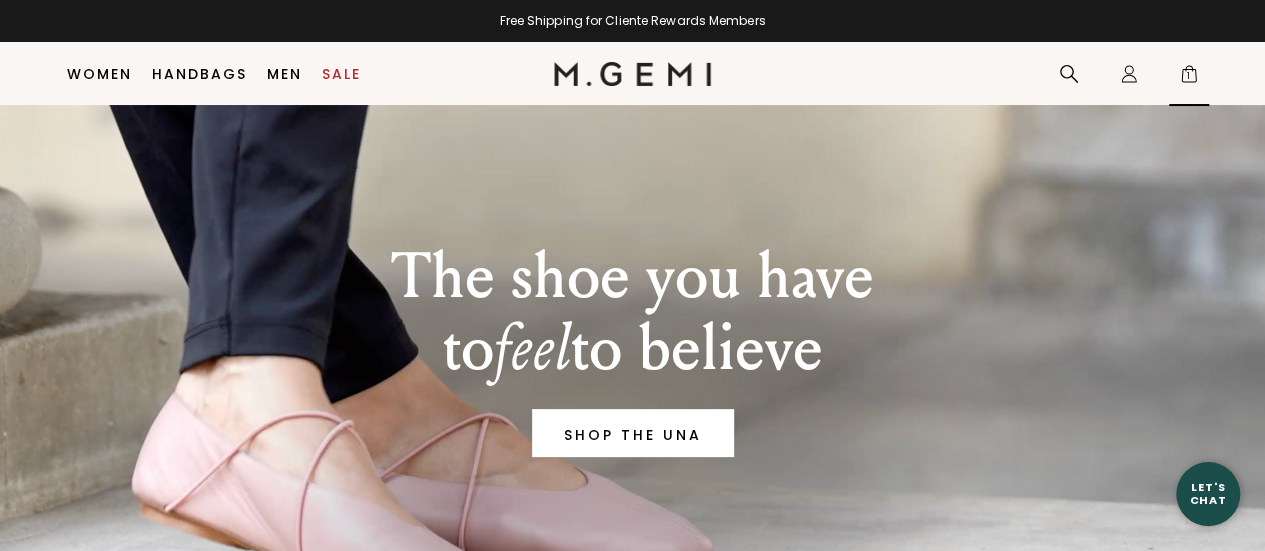 click on "1" at bounding box center [1189, 78] 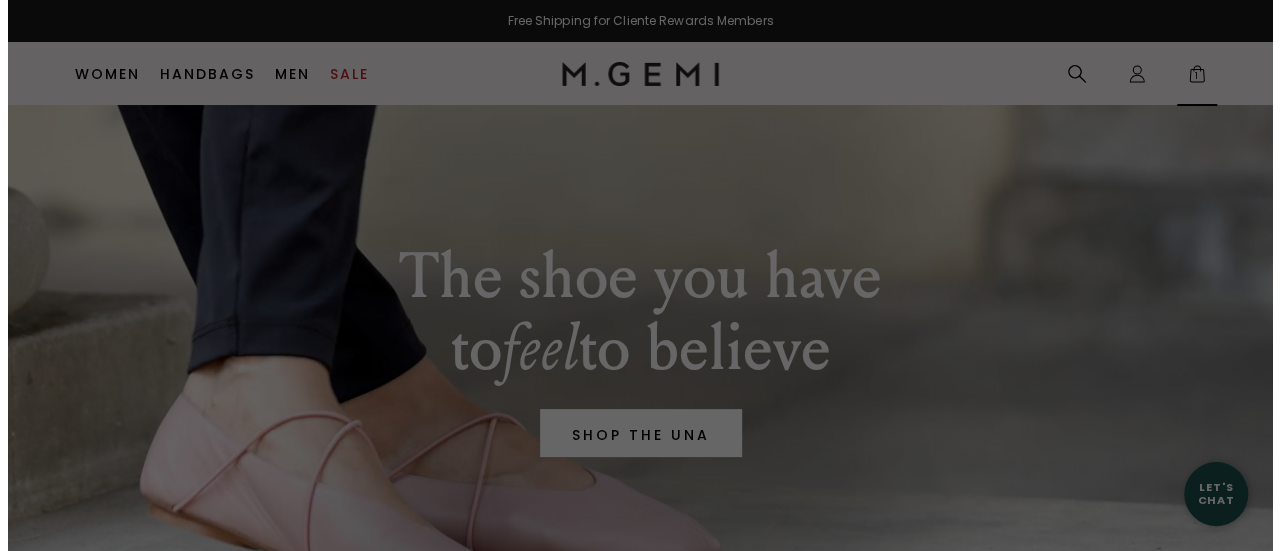 scroll, scrollTop: 0, scrollLeft: 0, axis: both 